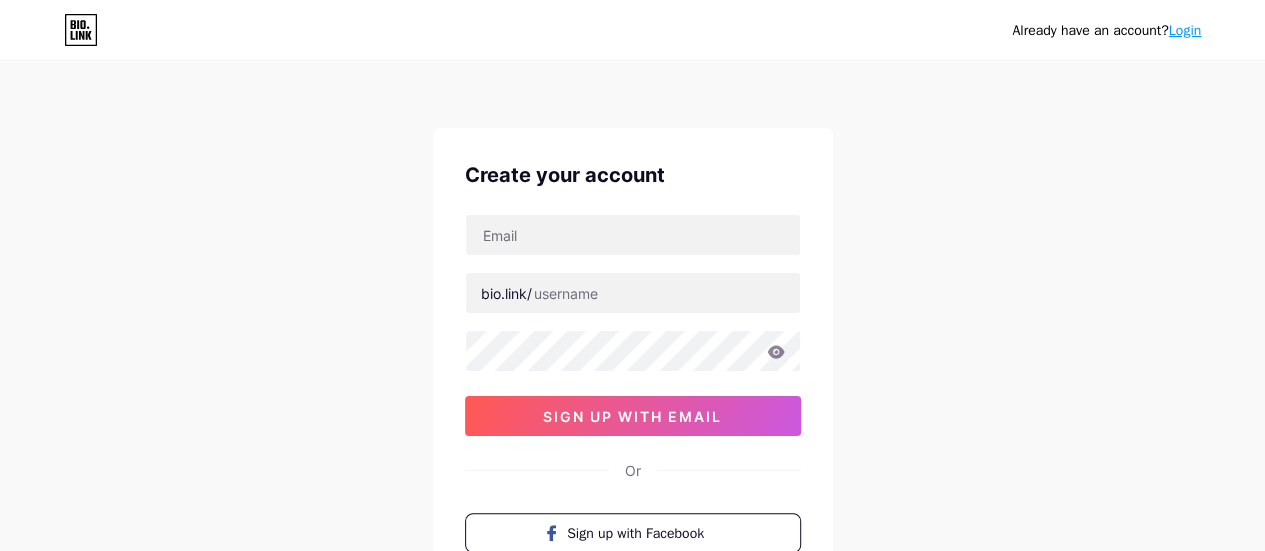 scroll, scrollTop: 28, scrollLeft: 0, axis: vertical 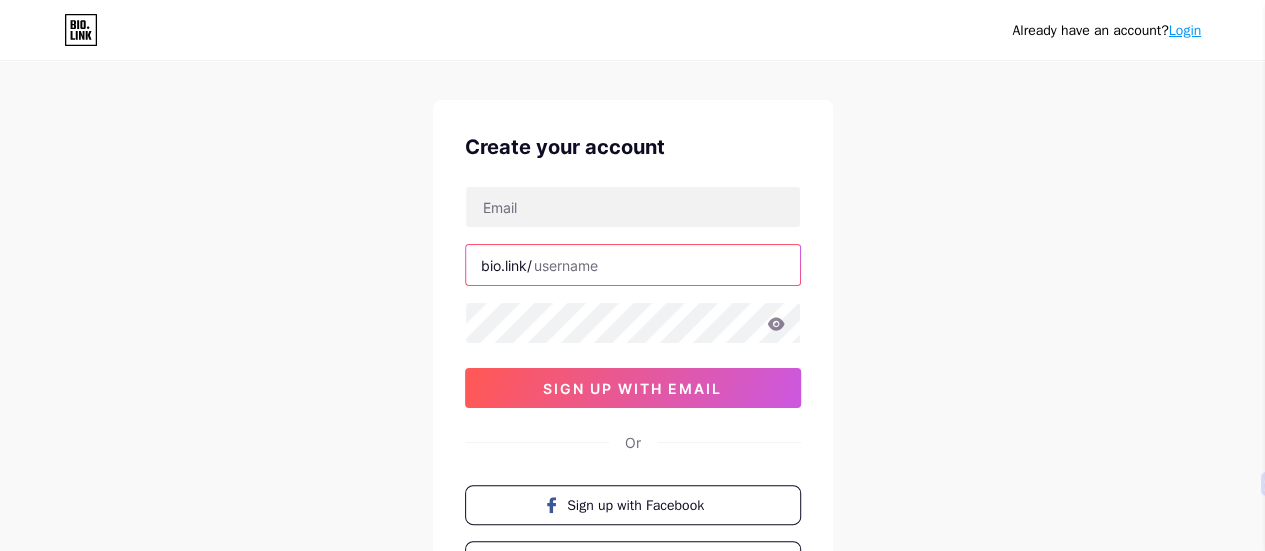 click at bounding box center [633, 265] 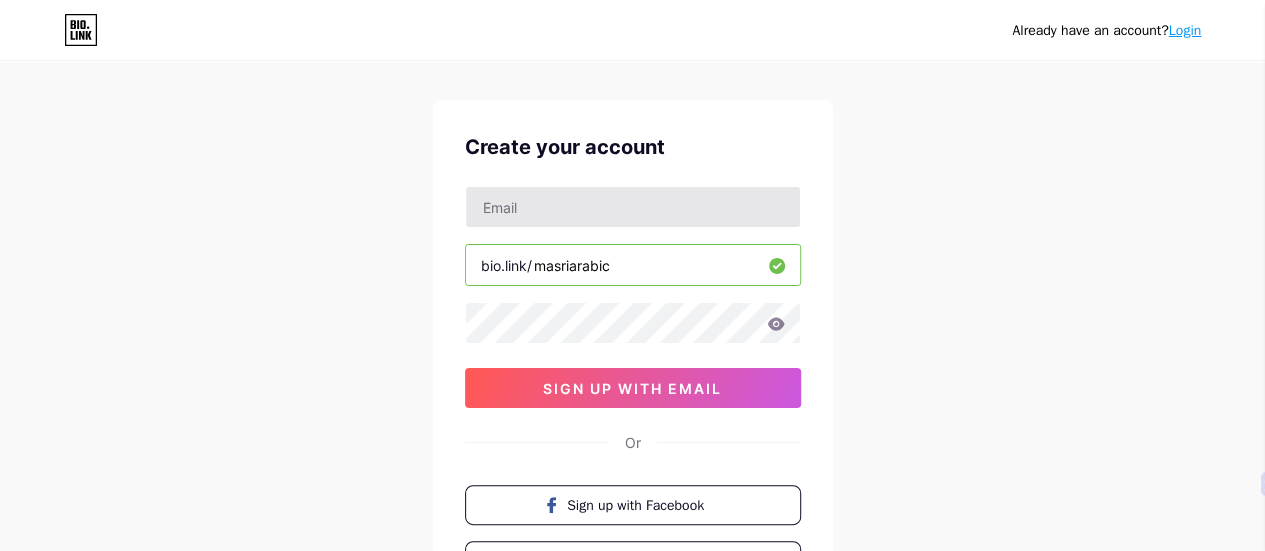 type on "masriarabic" 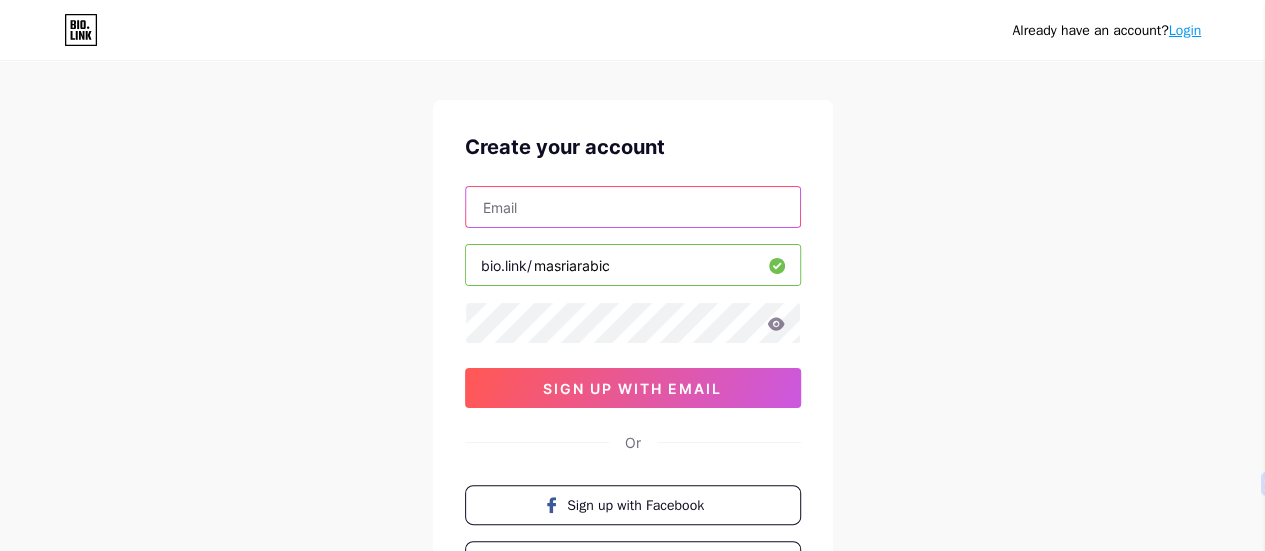 click at bounding box center (633, 207) 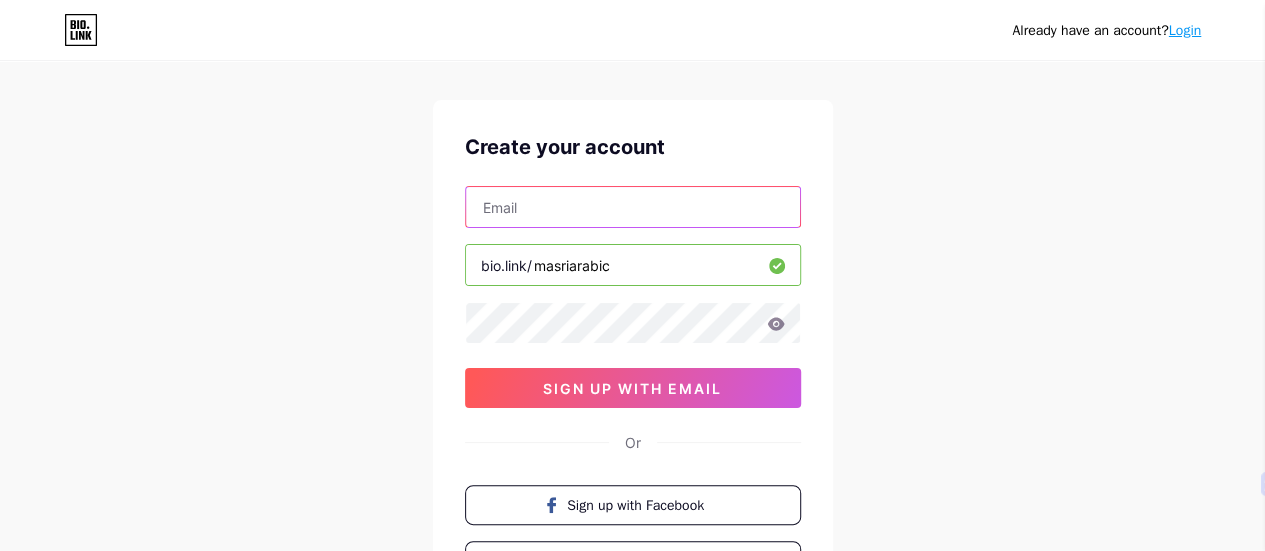 type on "[USERNAME]@[DOMAIN]" 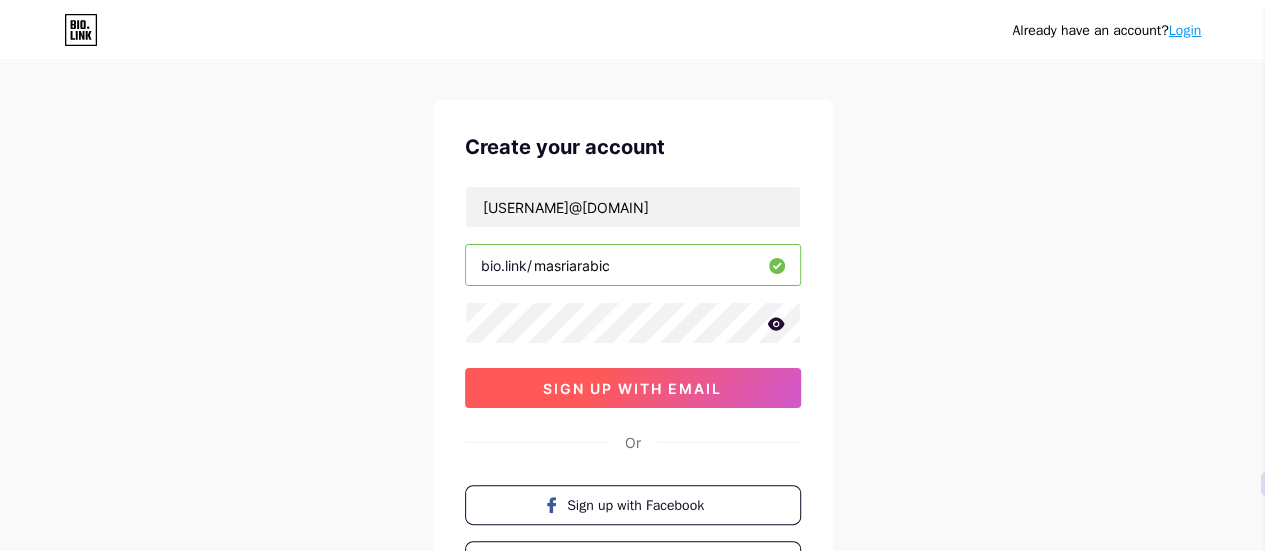 click on "sign up with email" at bounding box center (632, 388) 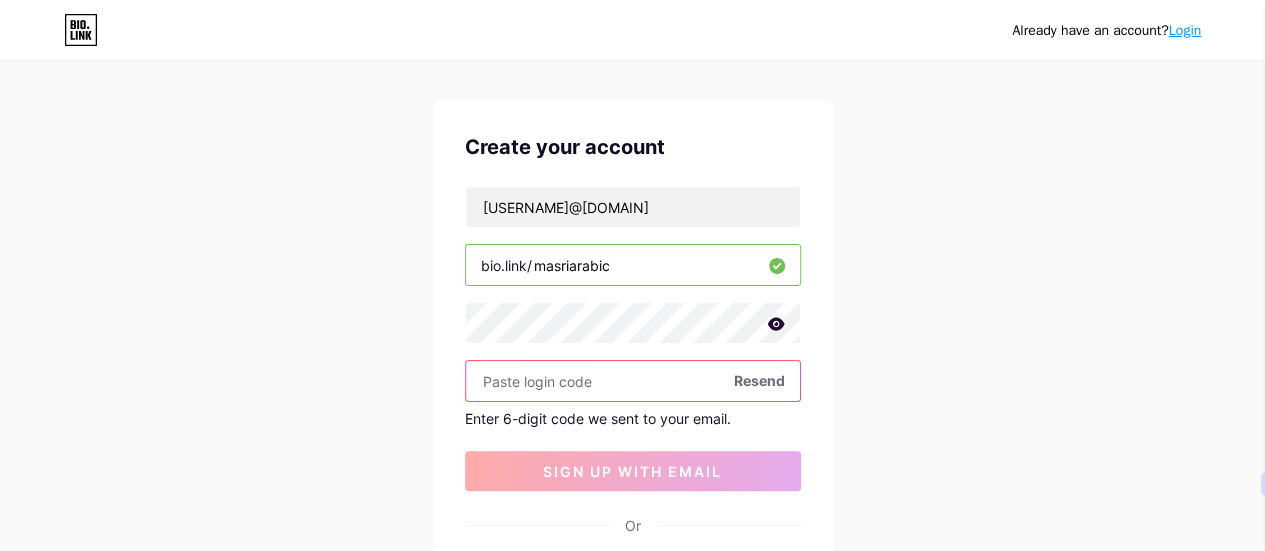 click at bounding box center (633, 381) 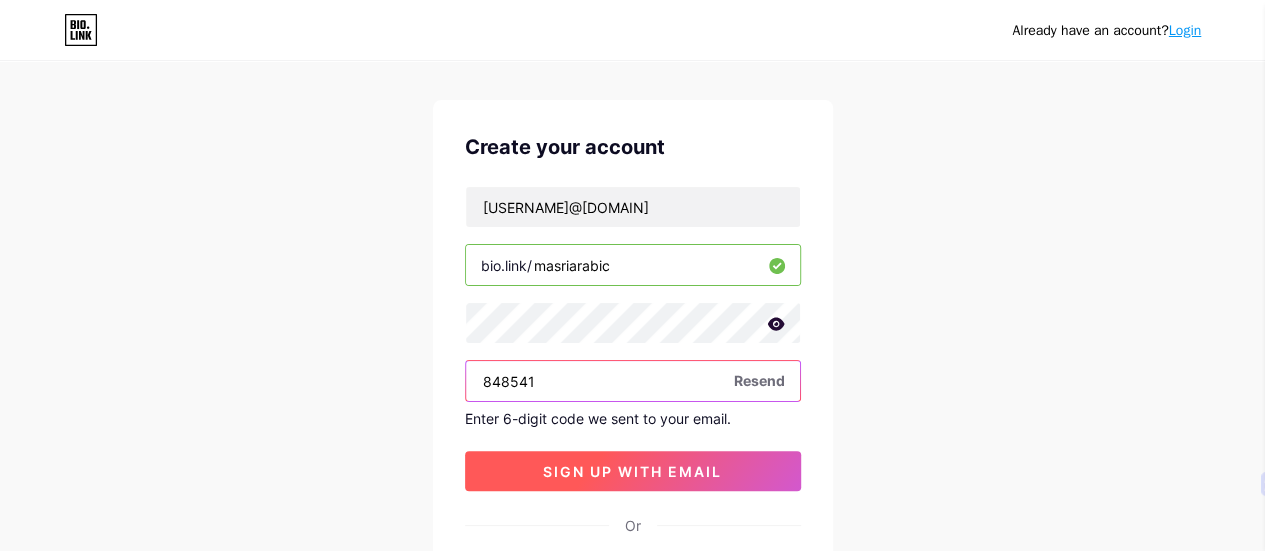 type on "848541" 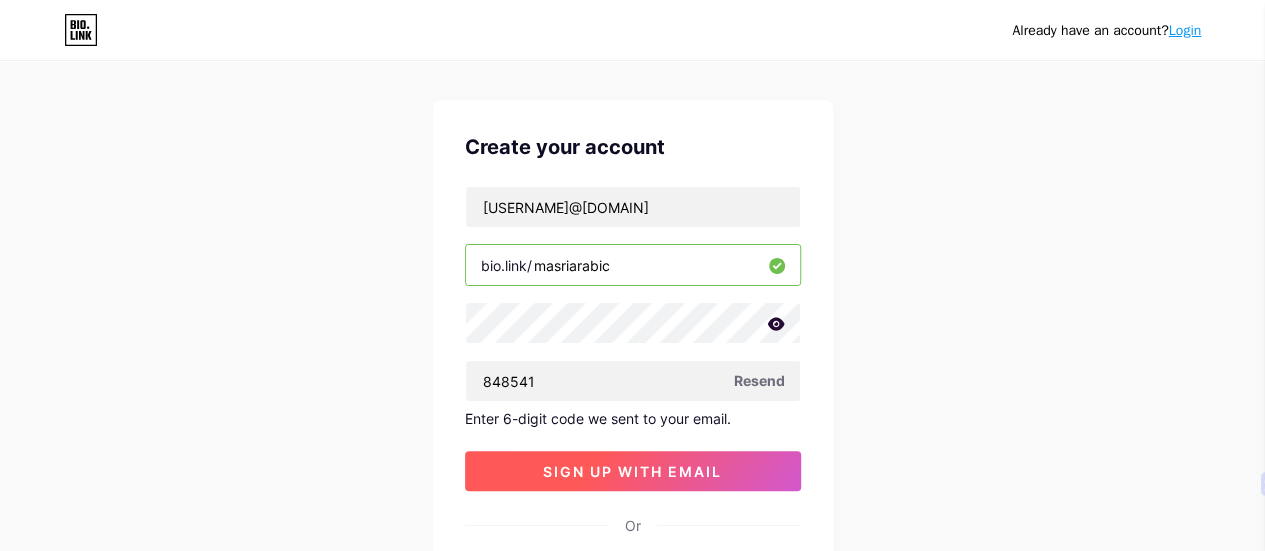 click on "sign up with email" at bounding box center [633, 471] 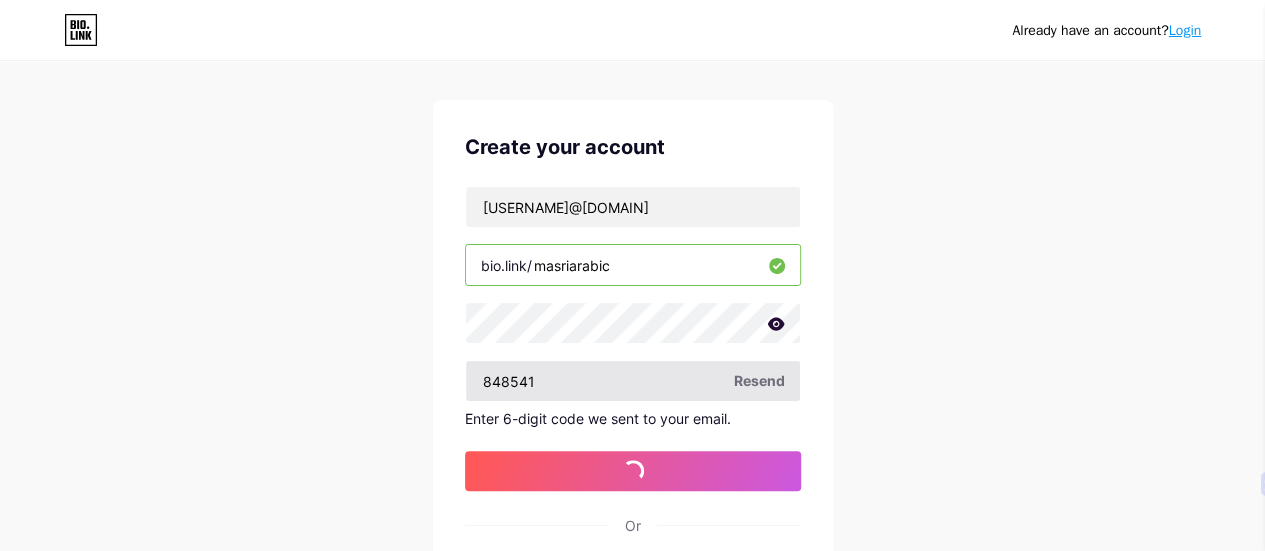 scroll, scrollTop: 0, scrollLeft: 0, axis: both 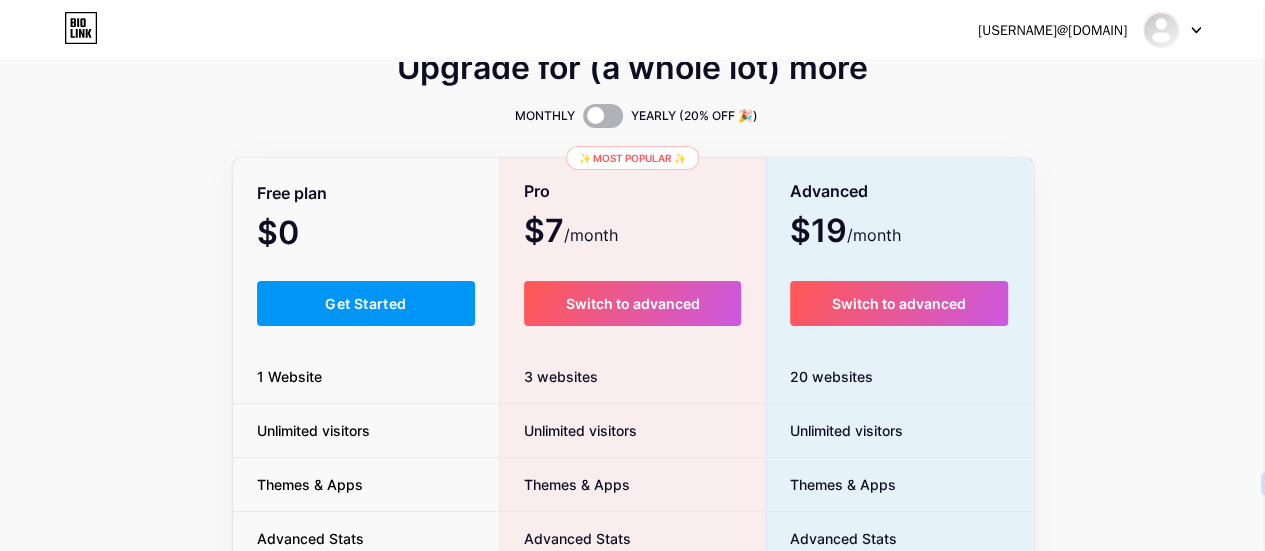 click at bounding box center [603, 116] 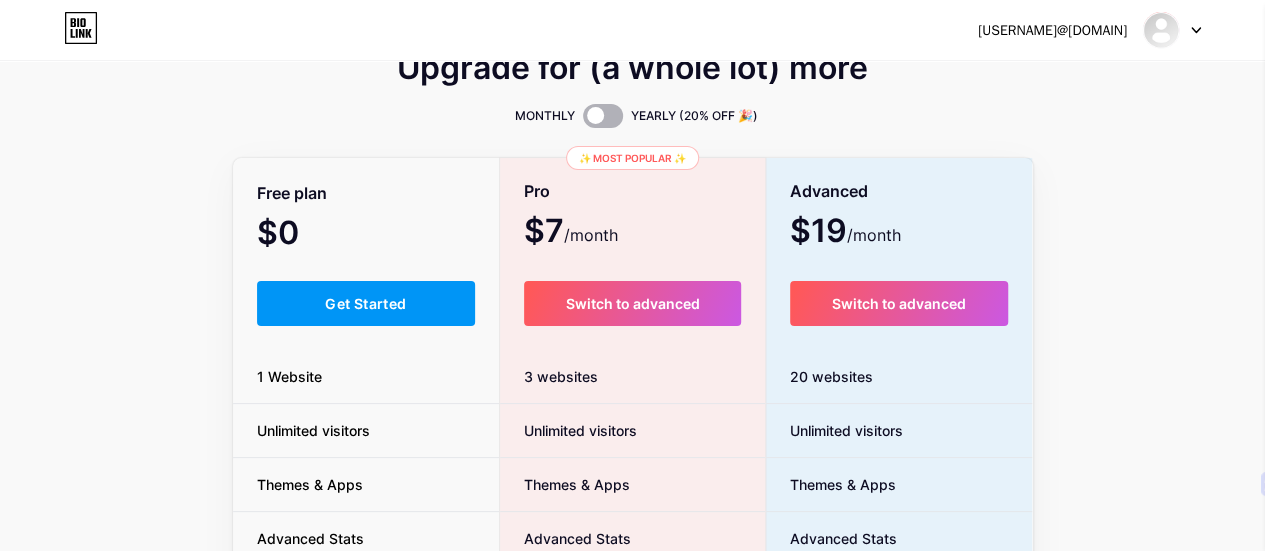click at bounding box center [583, 121] 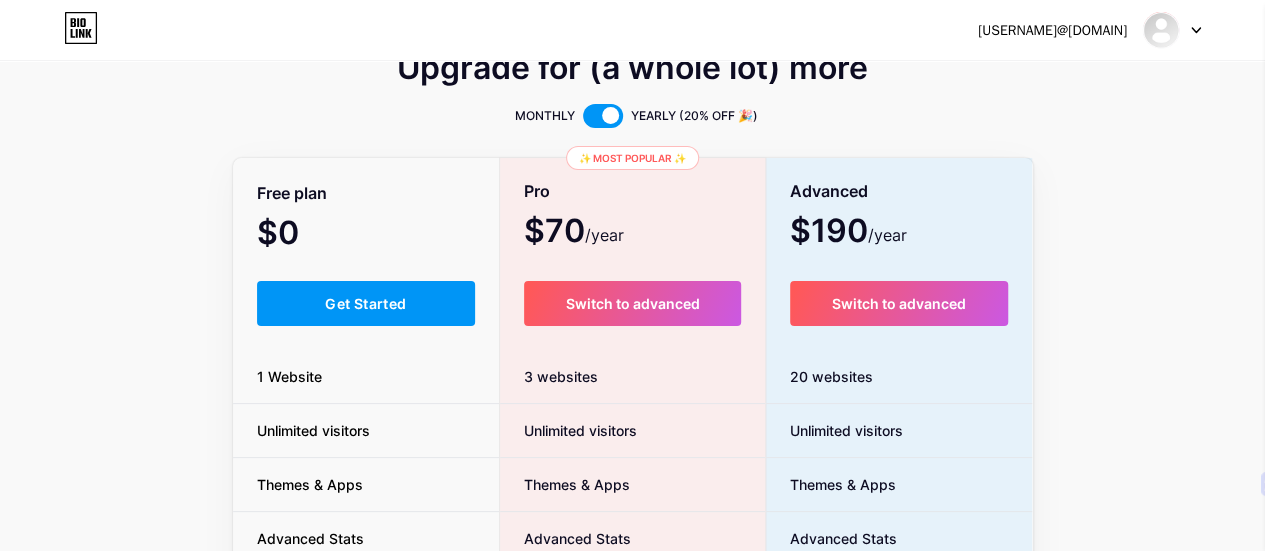 click at bounding box center [603, 116] 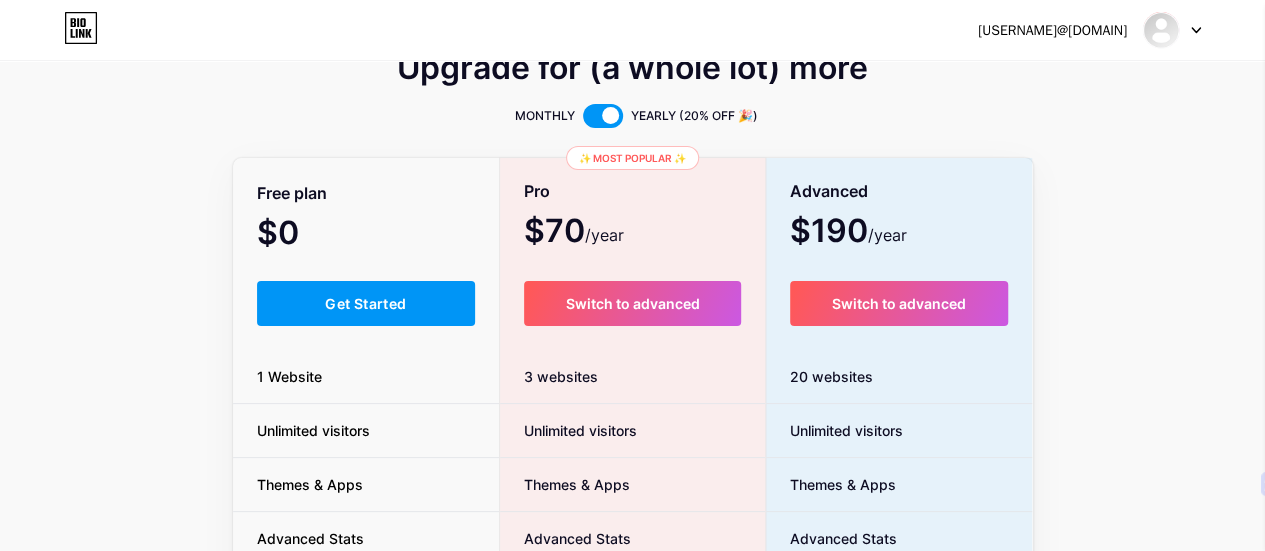 click at bounding box center (583, 121) 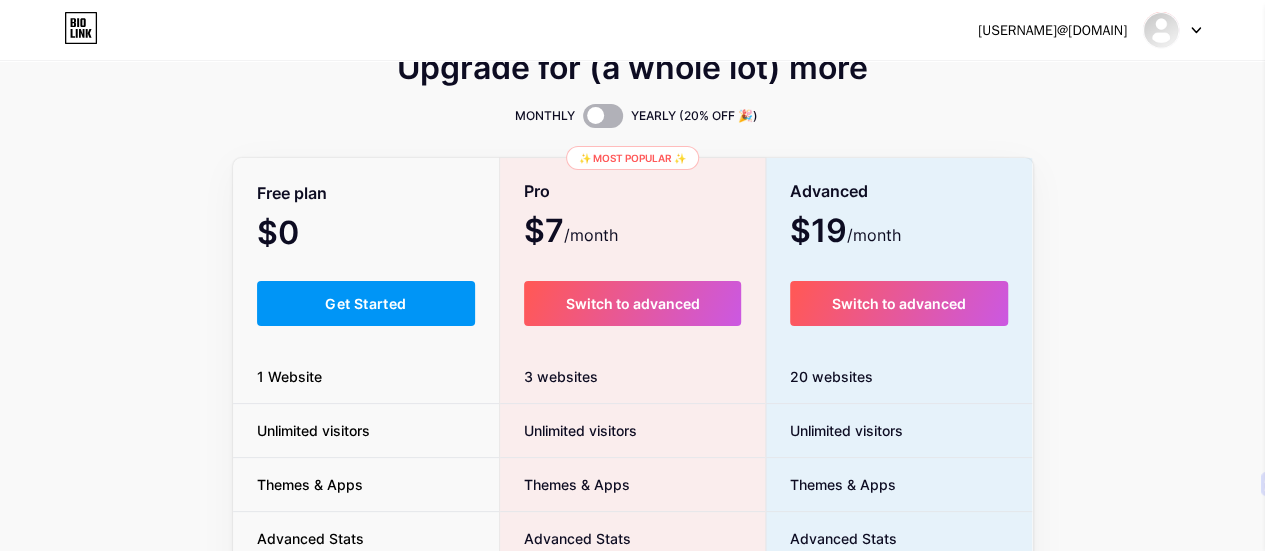 click at bounding box center (603, 116) 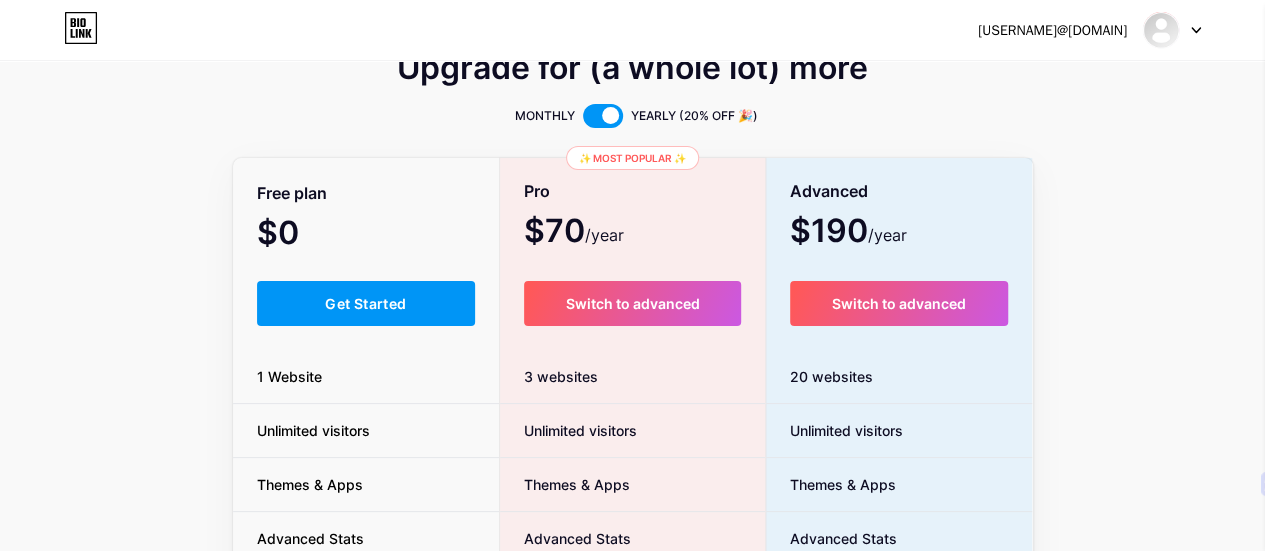 click at bounding box center [603, 116] 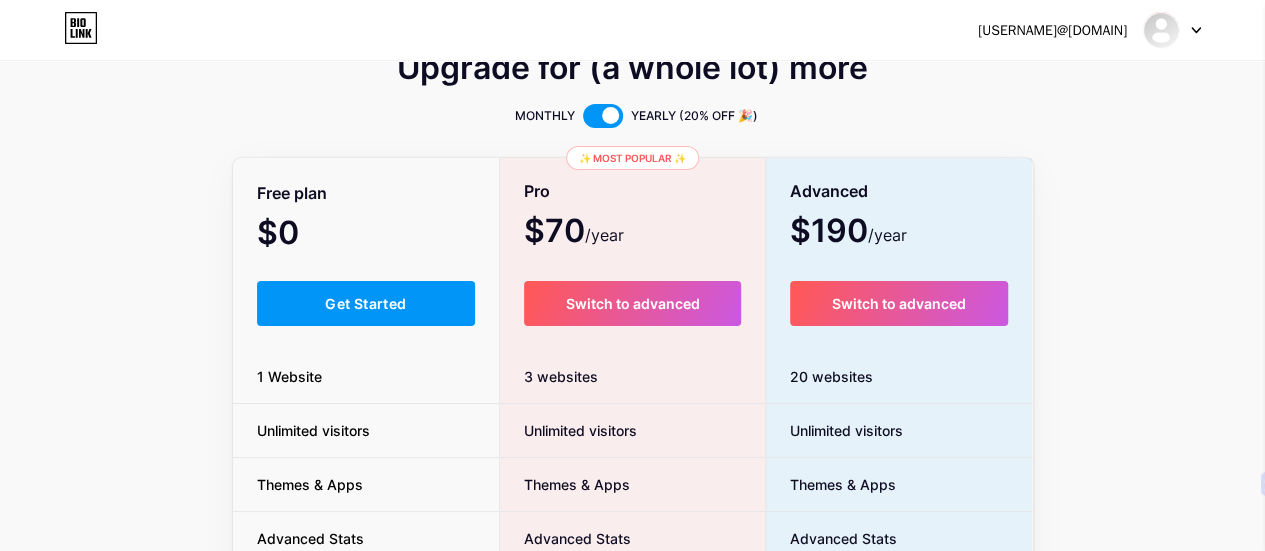 click at bounding box center (583, 121) 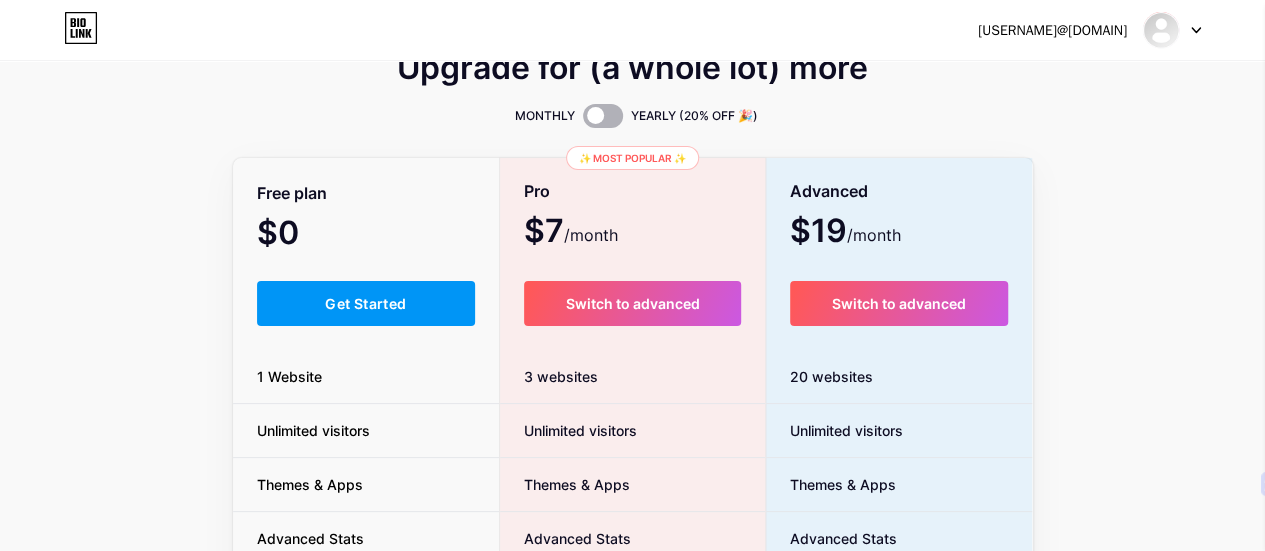 click at bounding box center [603, 116] 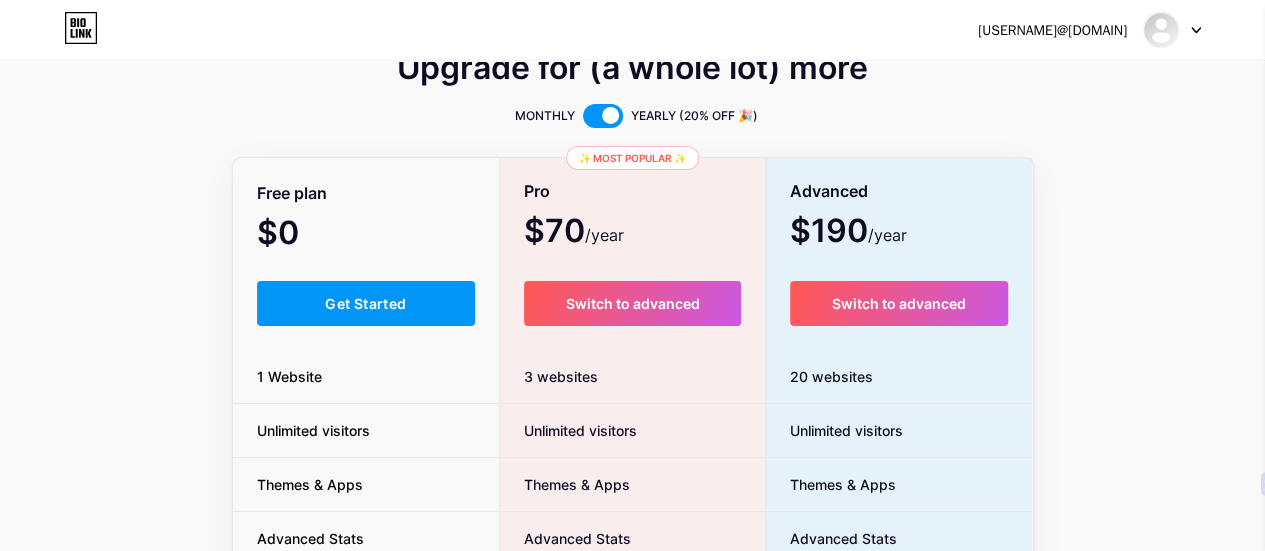 click at bounding box center (603, 116) 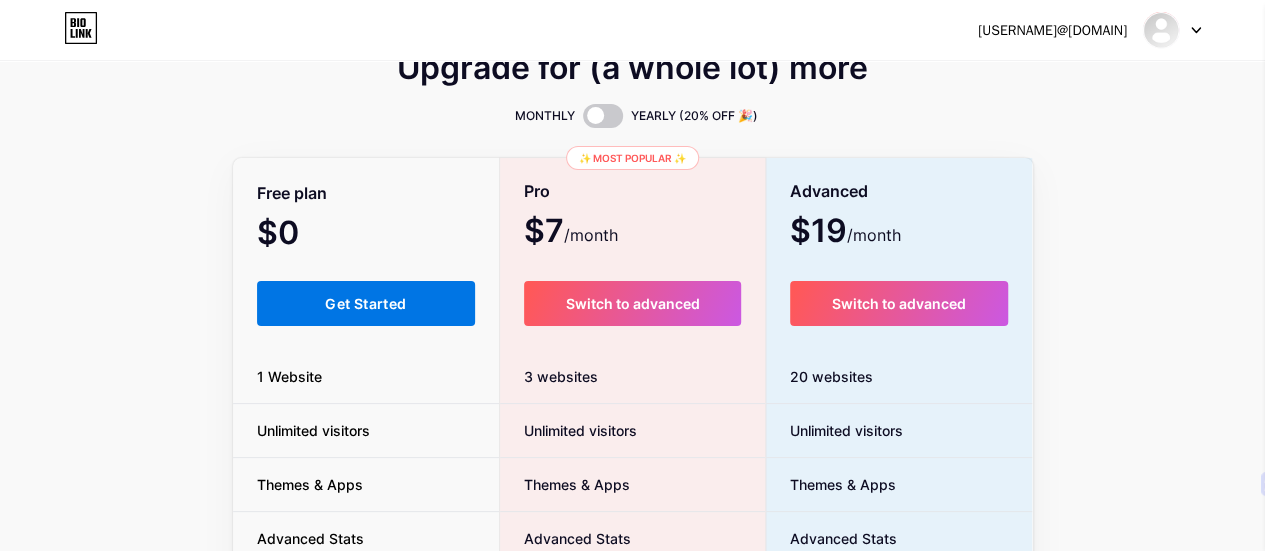 click on "Get Started" at bounding box center (365, 303) 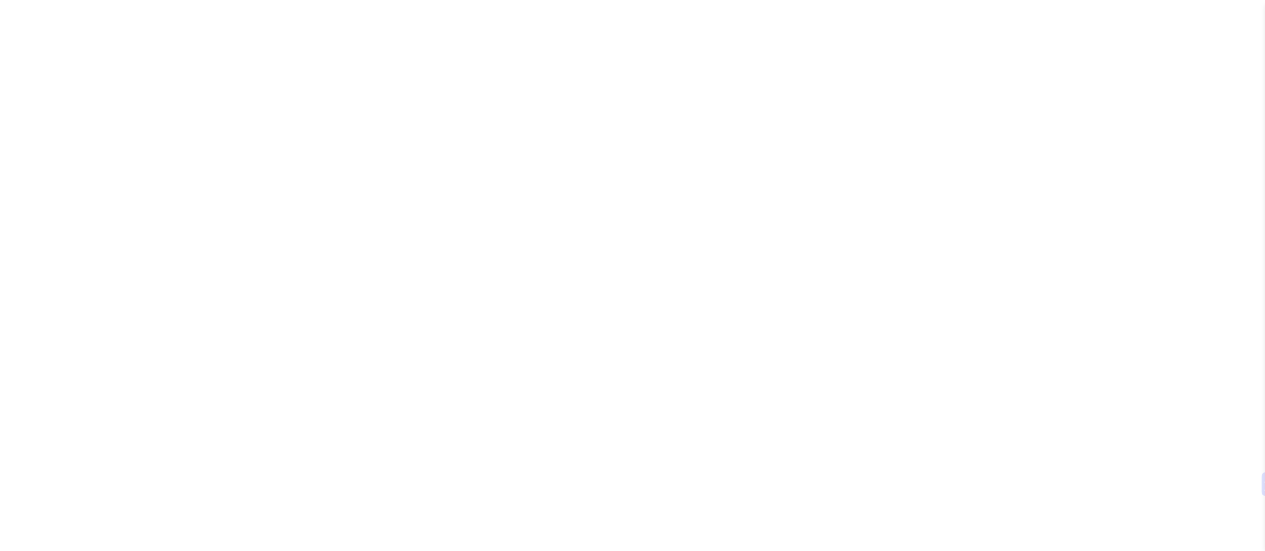 scroll, scrollTop: 0, scrollLeft: 0, axis: both 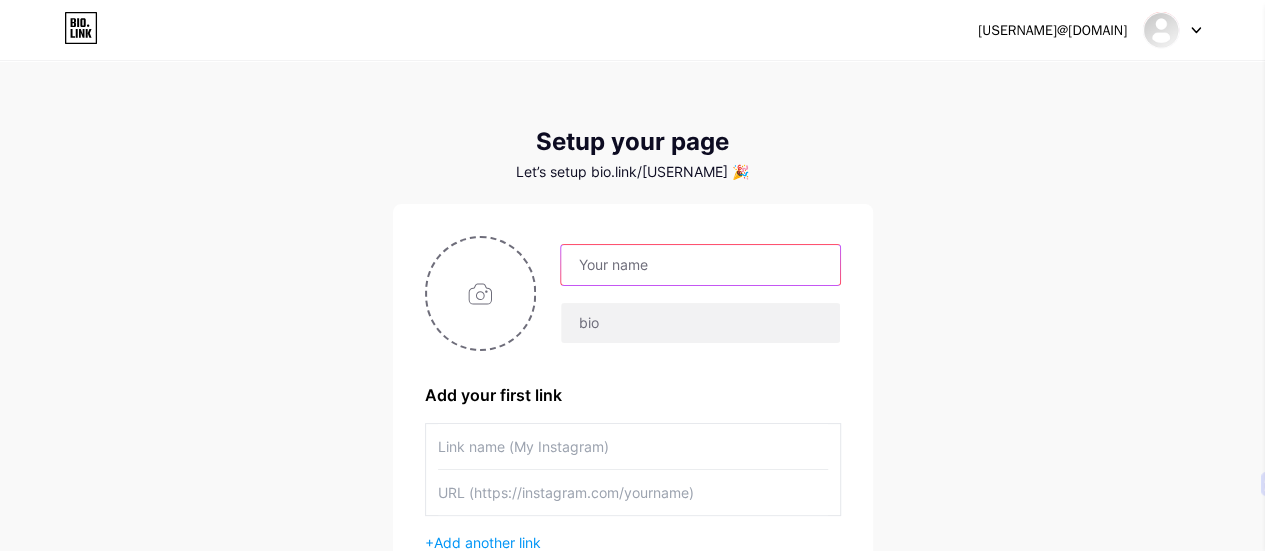 click at bounding box center [700, 265] 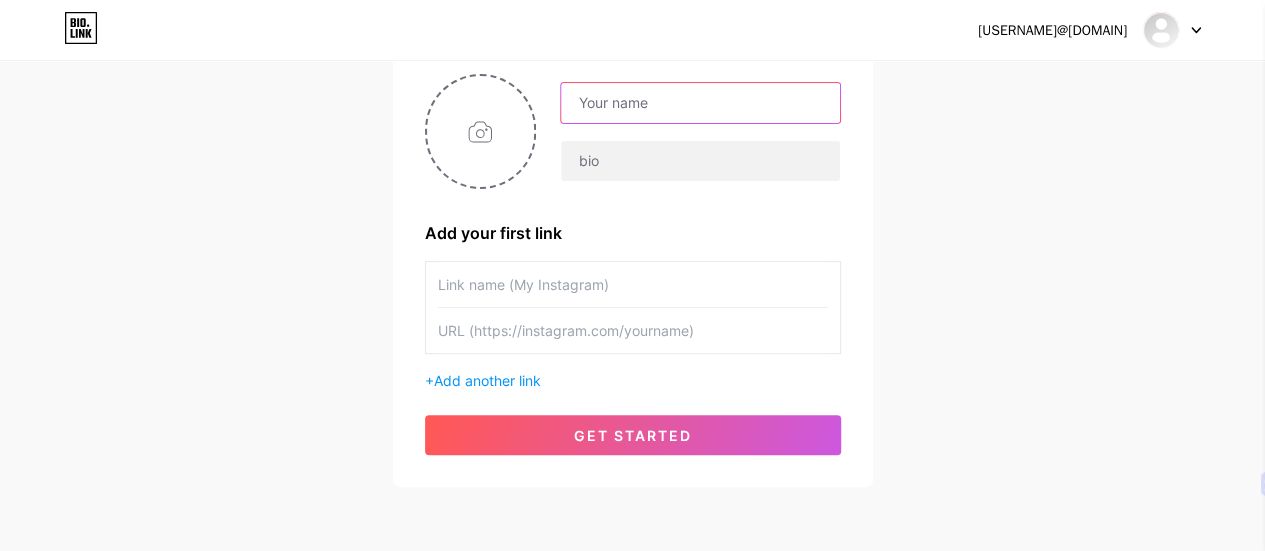 scroll, scrollTop: 163, scrollLeft: 0, axis: vertical 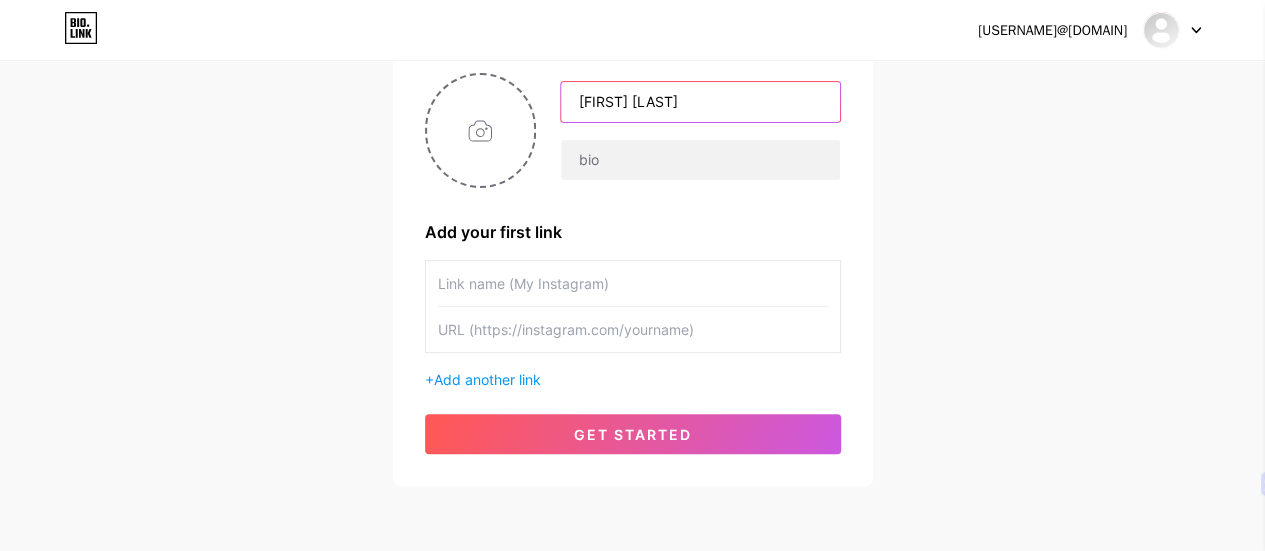 type on "[FIRST] [LAST]" 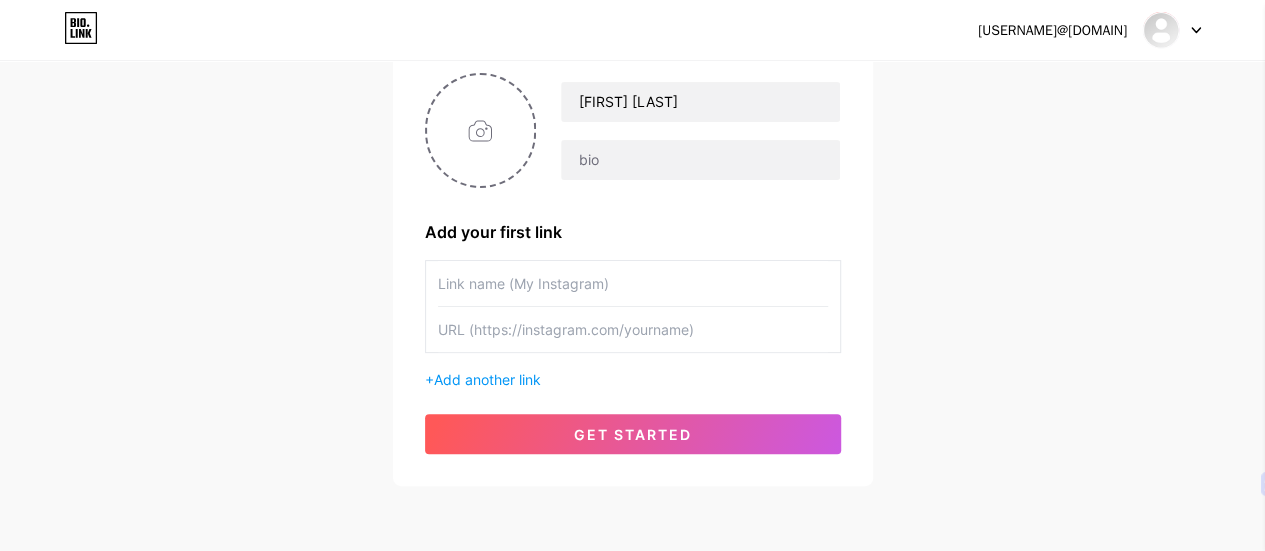 click at bounding box center [633, 283] 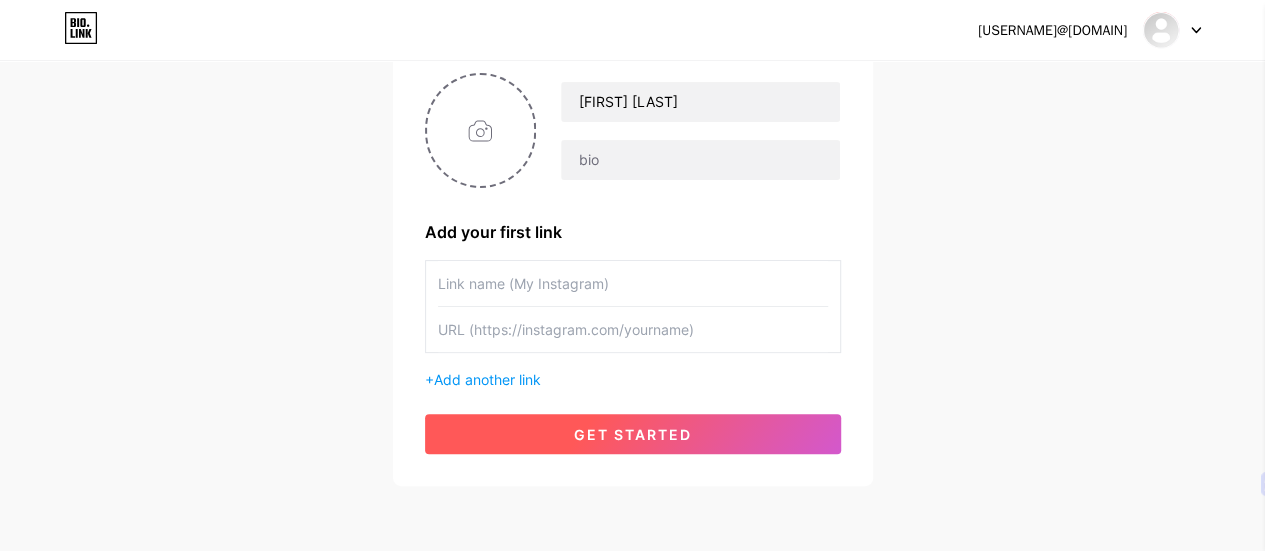 click on "get started" at bounding box center [633, 434] 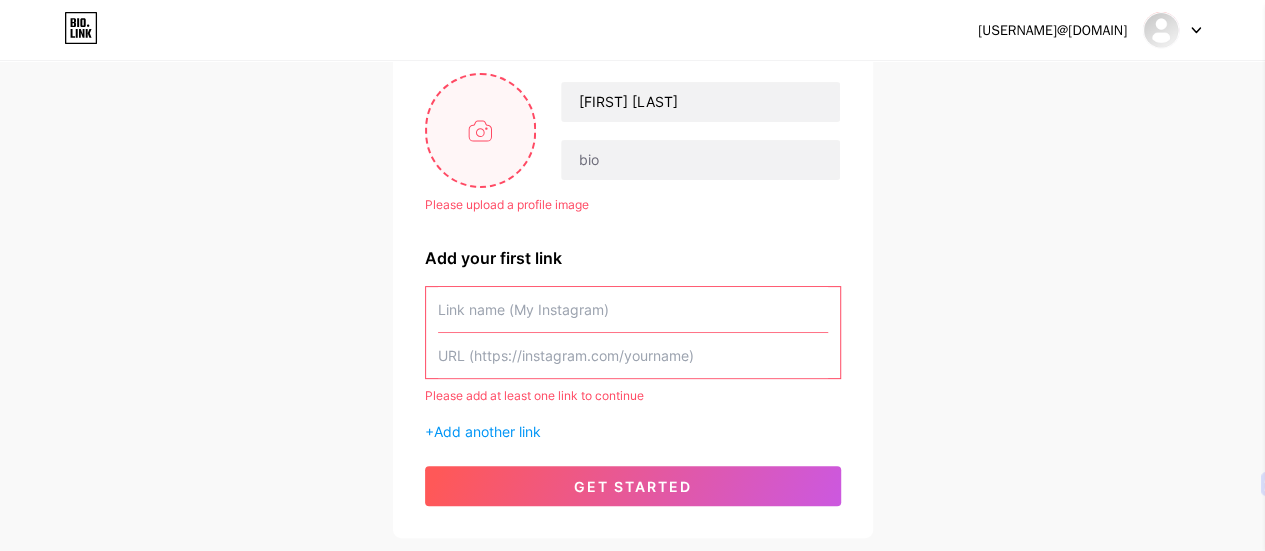 click at bounding box center (481, 130) 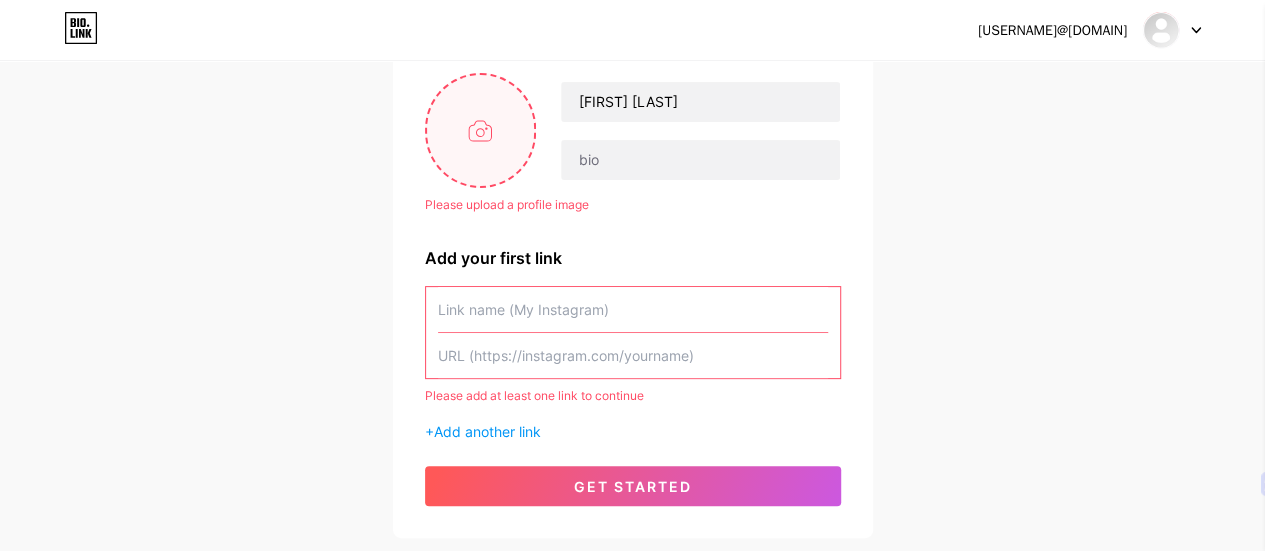 type on "C:\fakepath\Copy of [BRAND] Logo.PNG" 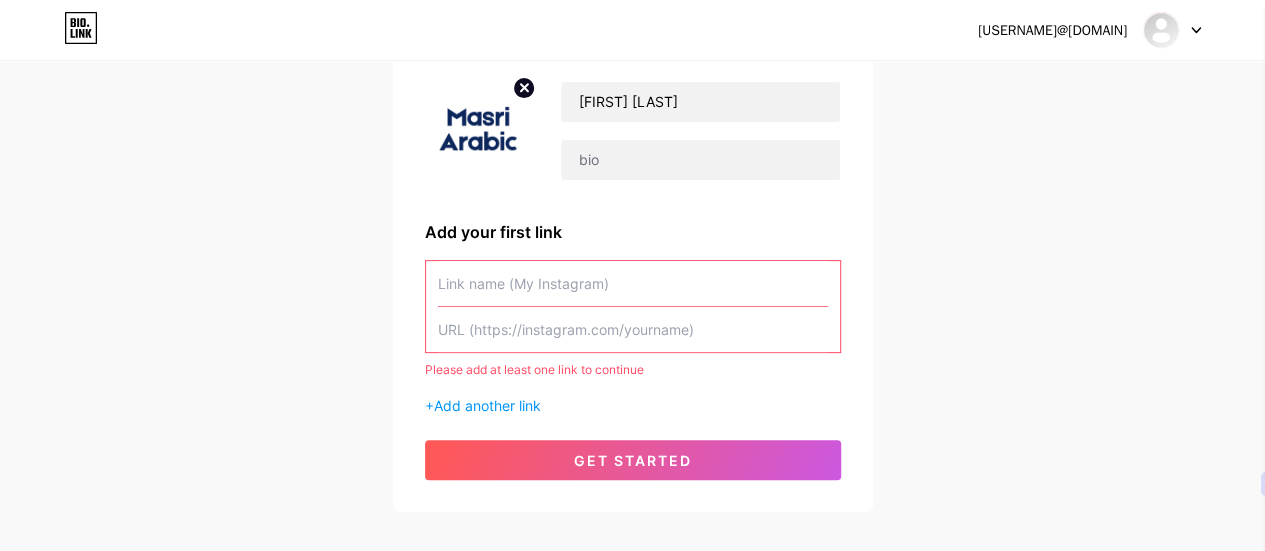 click at bounding box center (633, 283) 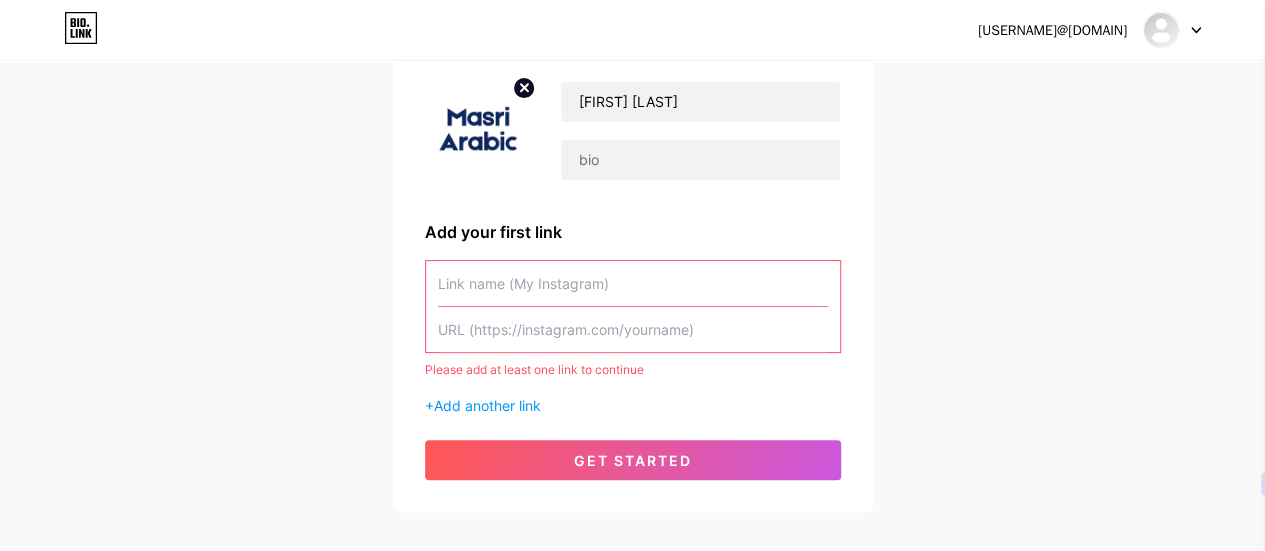 click at bounding box center (633, 329) 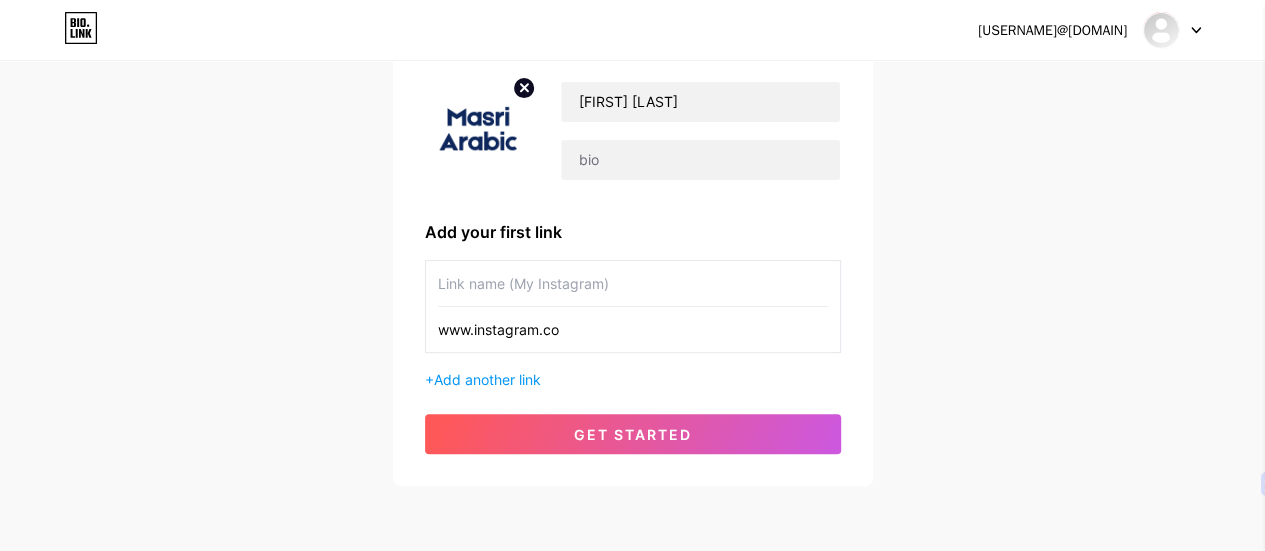type on "www.instagram.com" 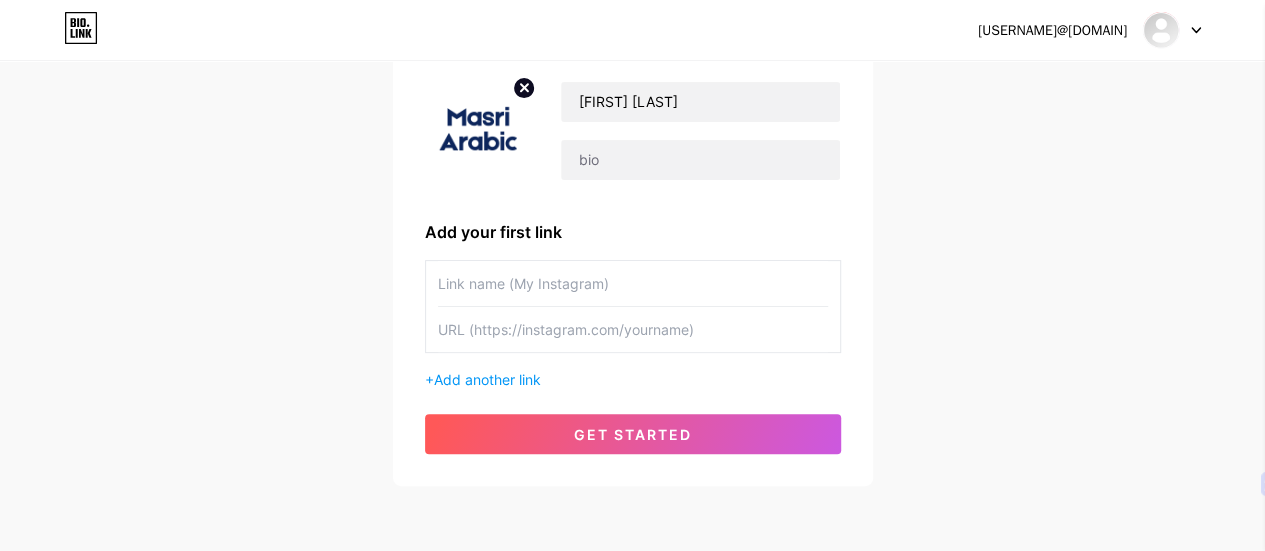 paste on "www.instagram.com" 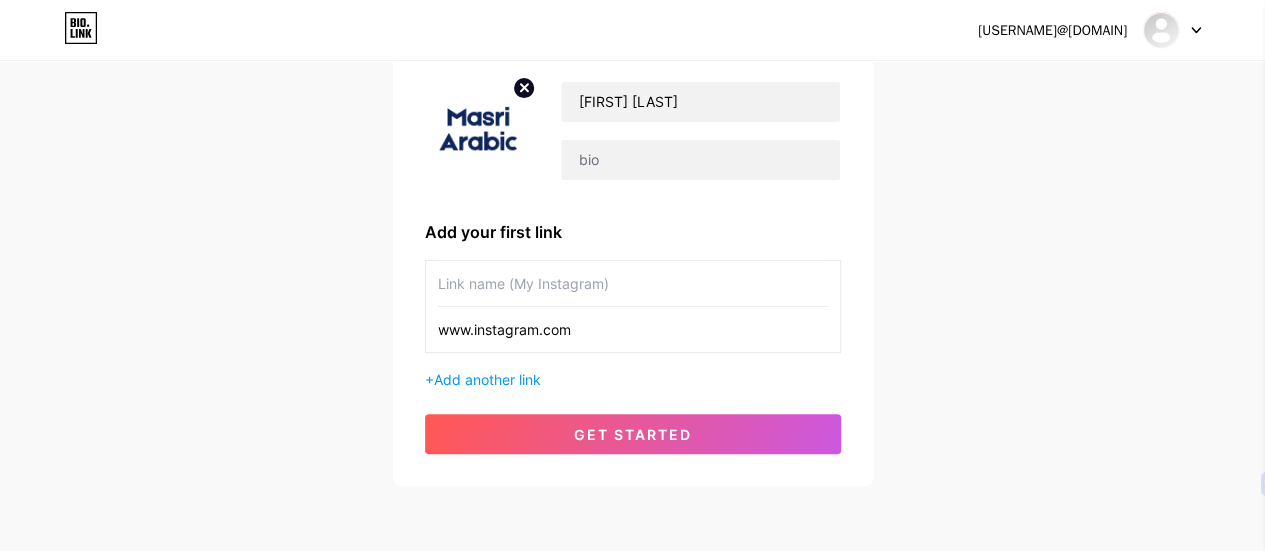 type on "www.instagram.com" 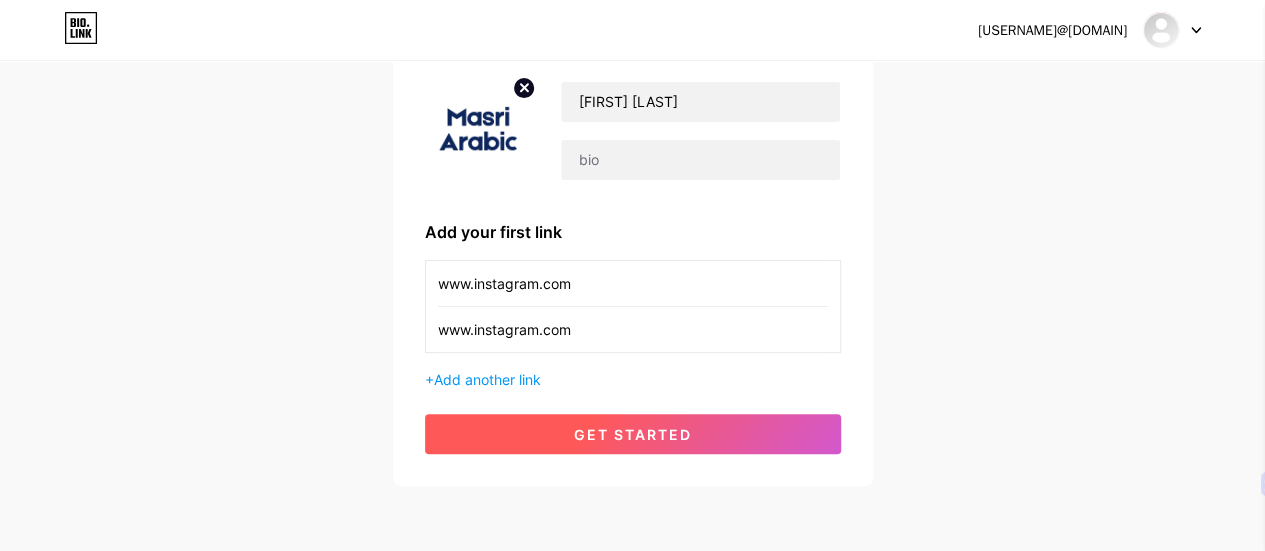 type on "www.instagram.com" 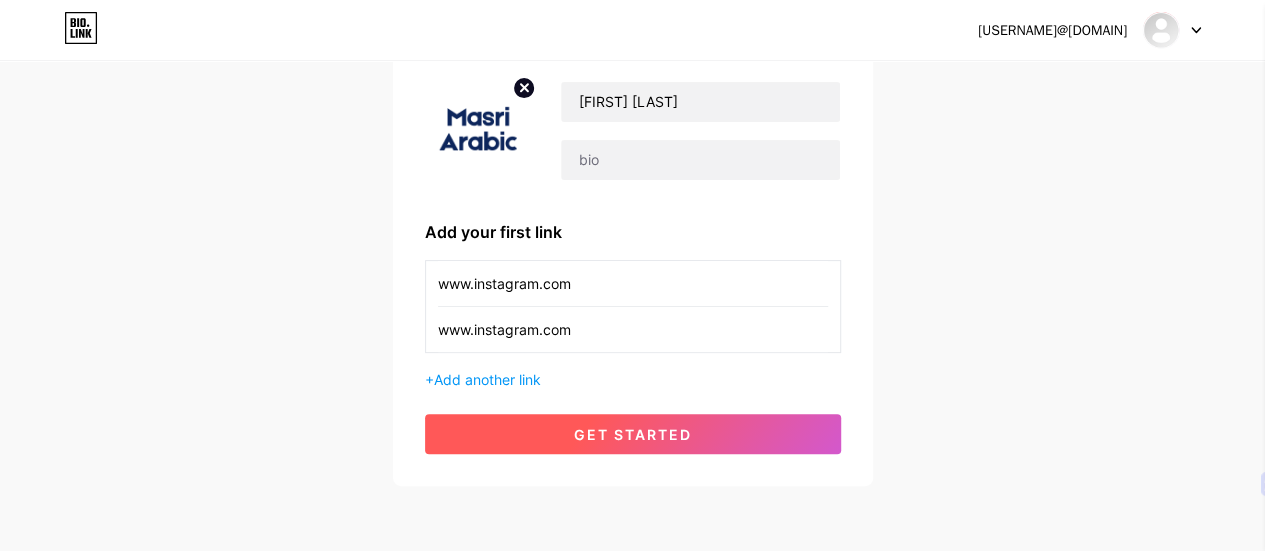 click on "get started" at bounding box center [633, 434] 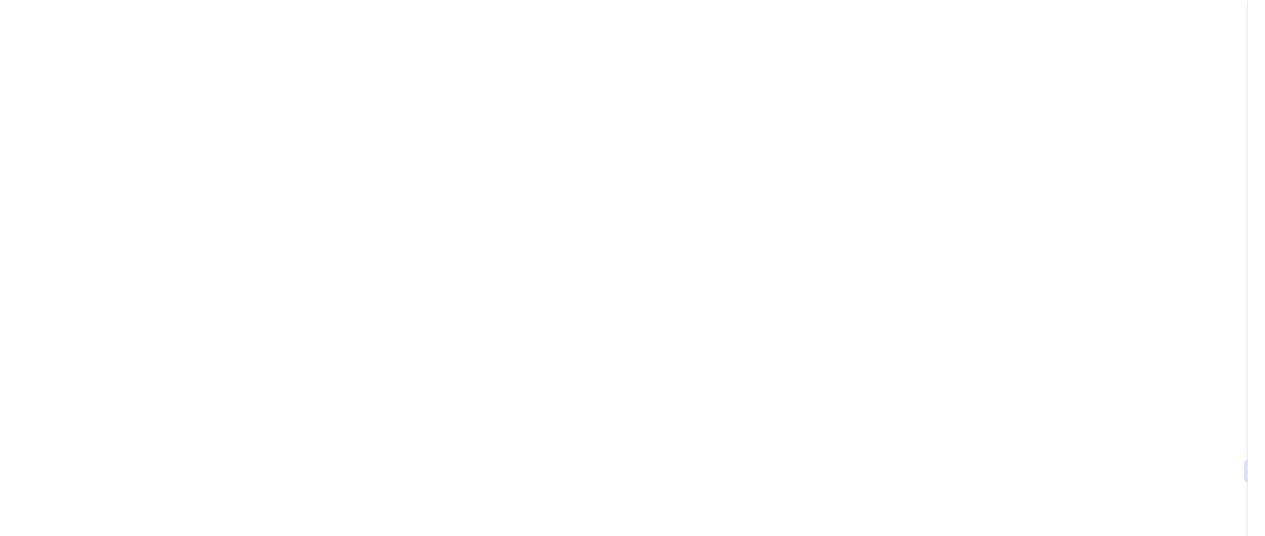 scroll, scrollTop: 0, scrollLeft: 0, axis: both 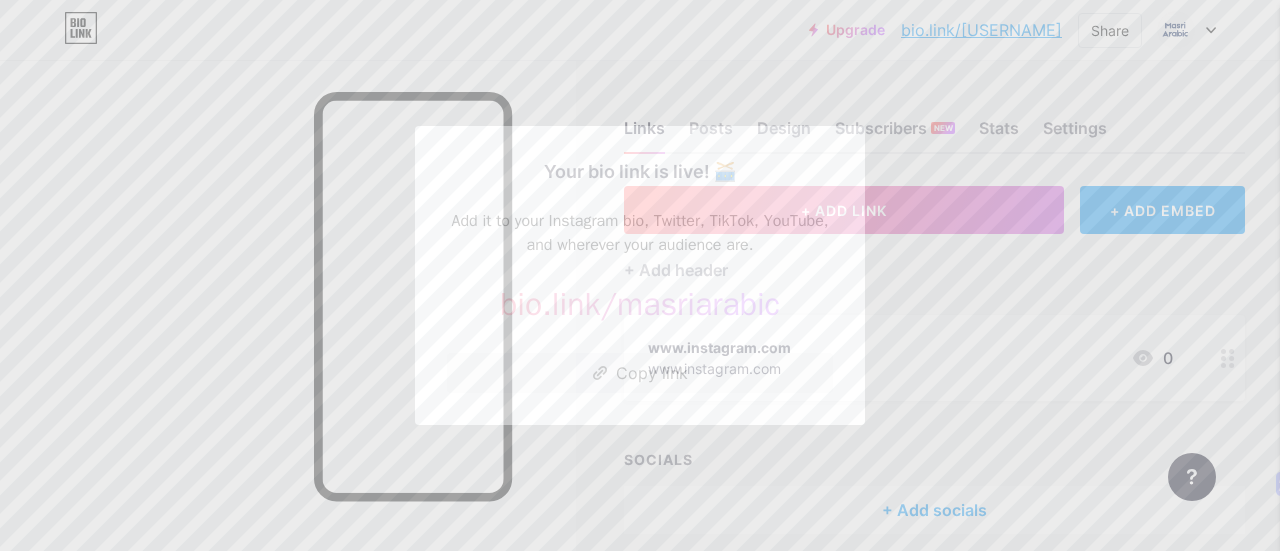 click on "Your bio link is live! 🥁
Add it to your Instagram bio, Twitter, TikTok, YouTube, and wherever your audience are.
bio.link/ [USERNAME]   https://bio.link/[USERNAME]      Copy link" at bounding box center [640, 275] 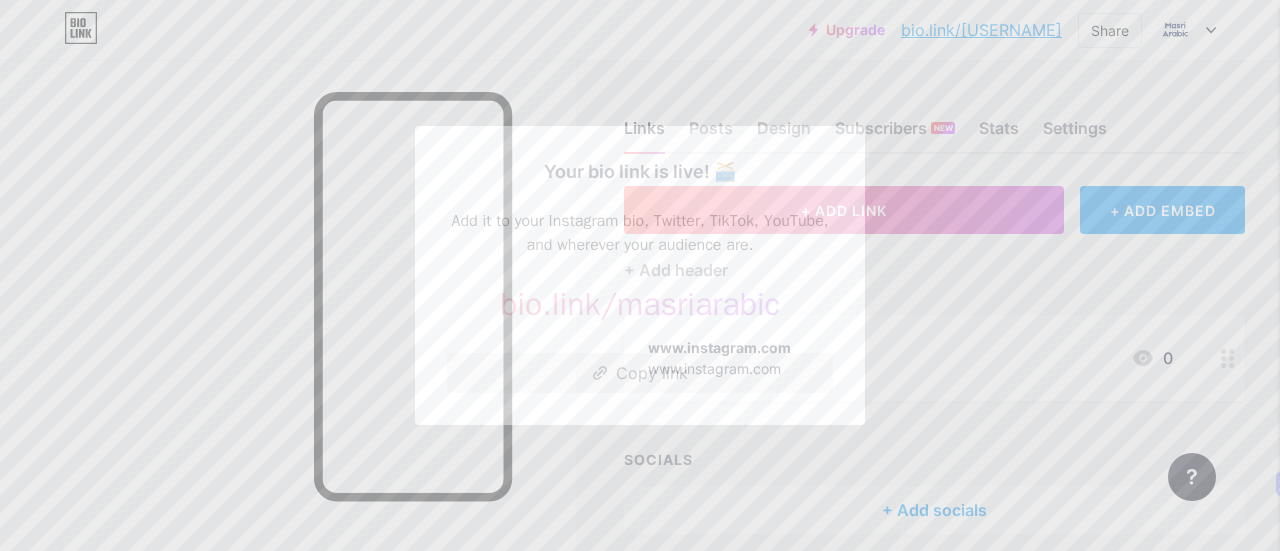 click on "Copy link" at bounding box center [640, 373] 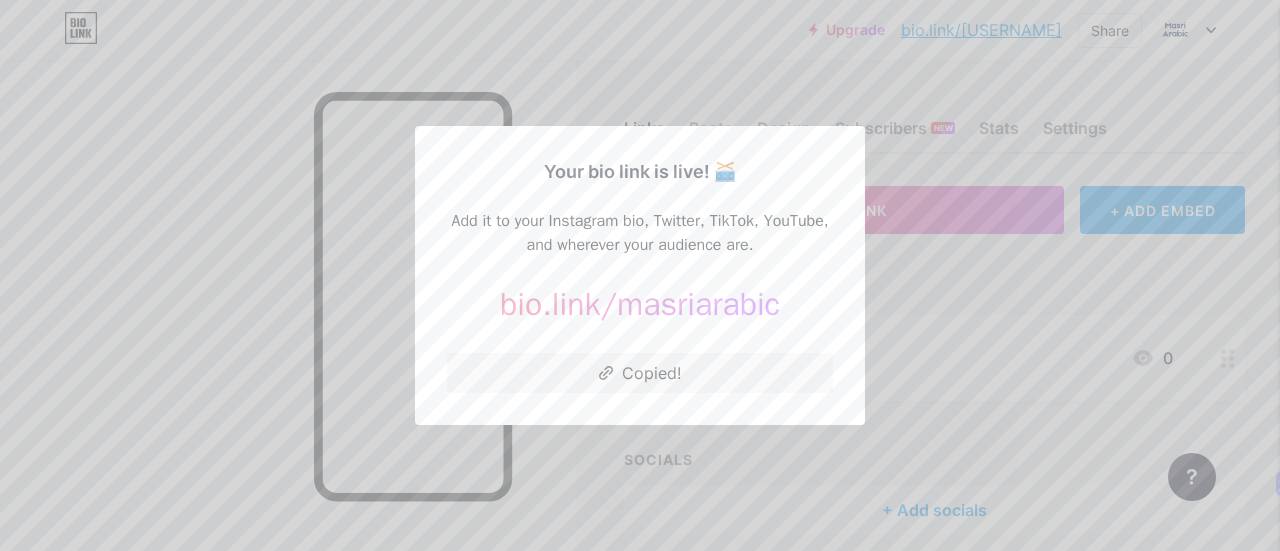 click at bounding box center (640, 275) 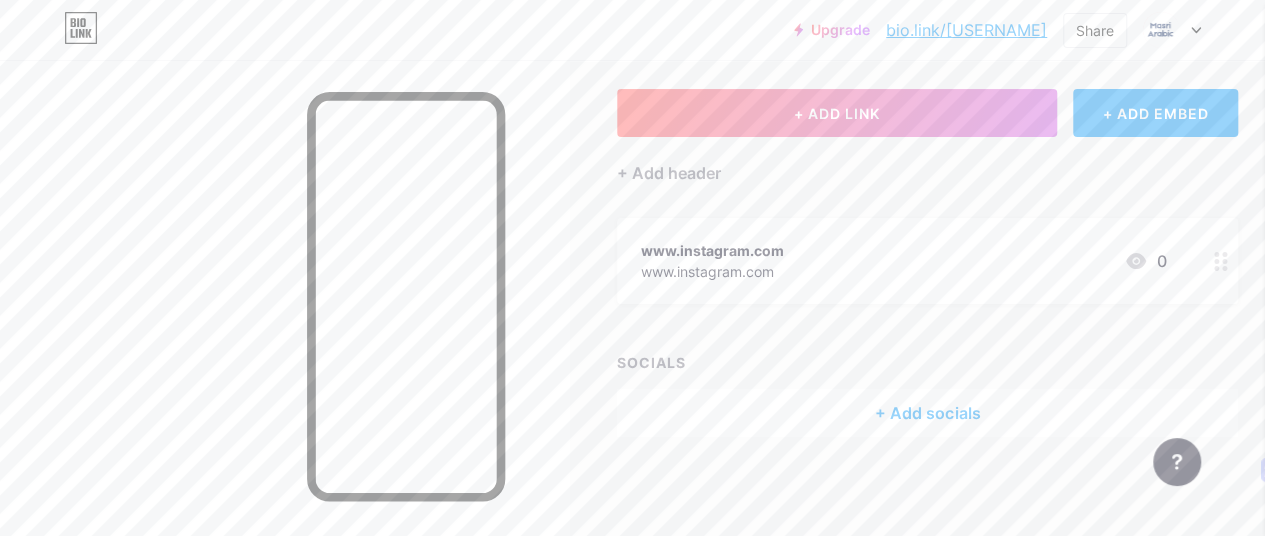 scroll, scrollTop: 0, scrollLeft: 0, axis: both 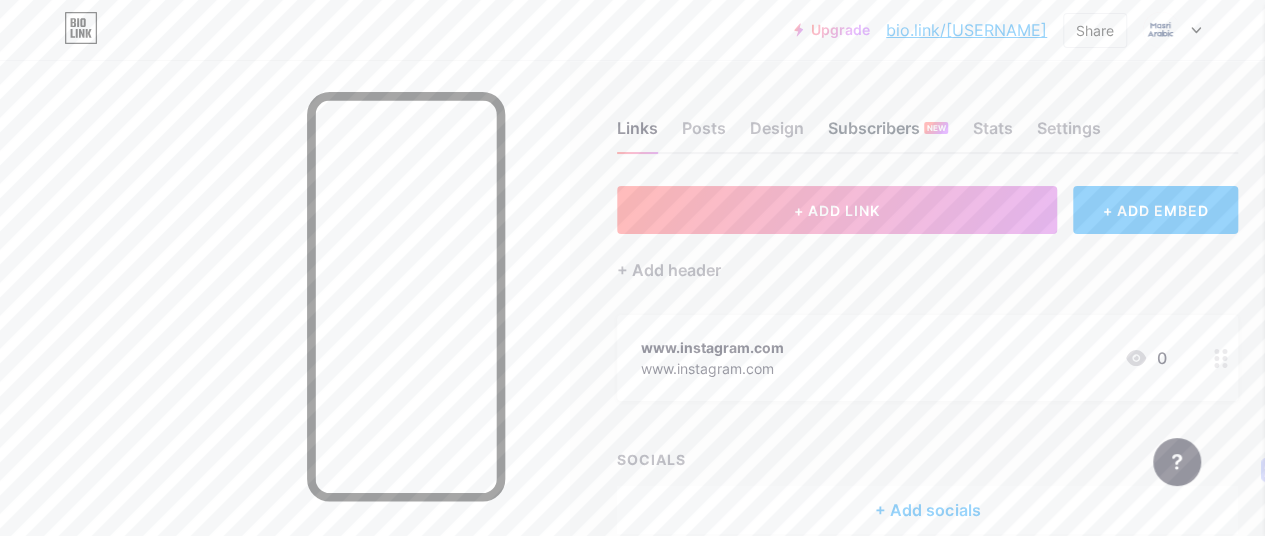 click on "Subscribers
NEW" at bounding box center (888, 134) 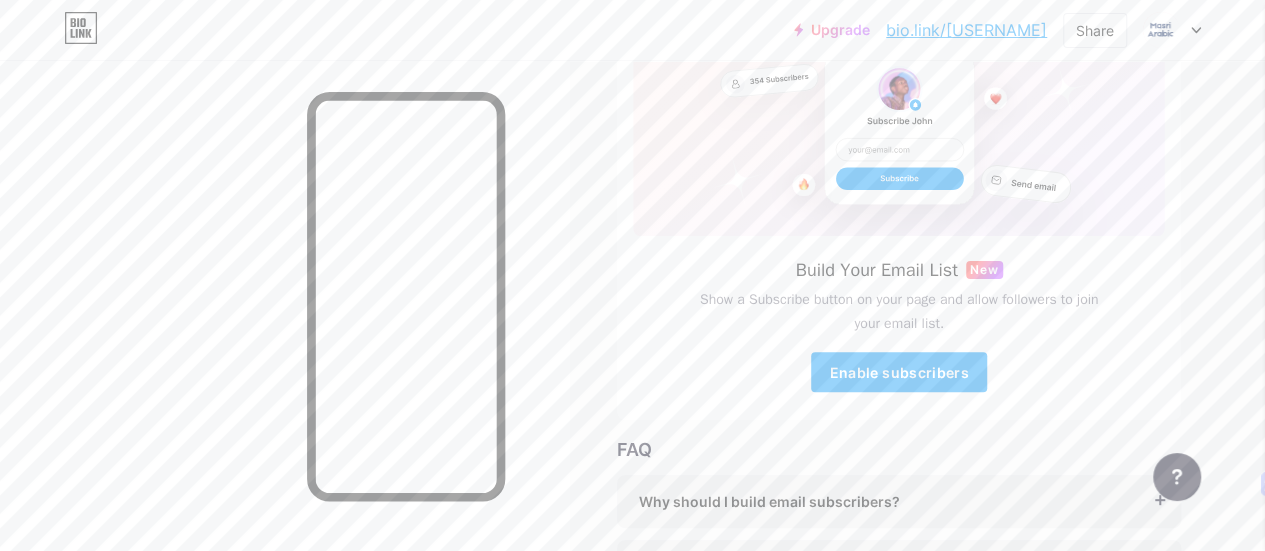 scroll, scrollTop: 185, scrollLeft: 0, axis: vertical 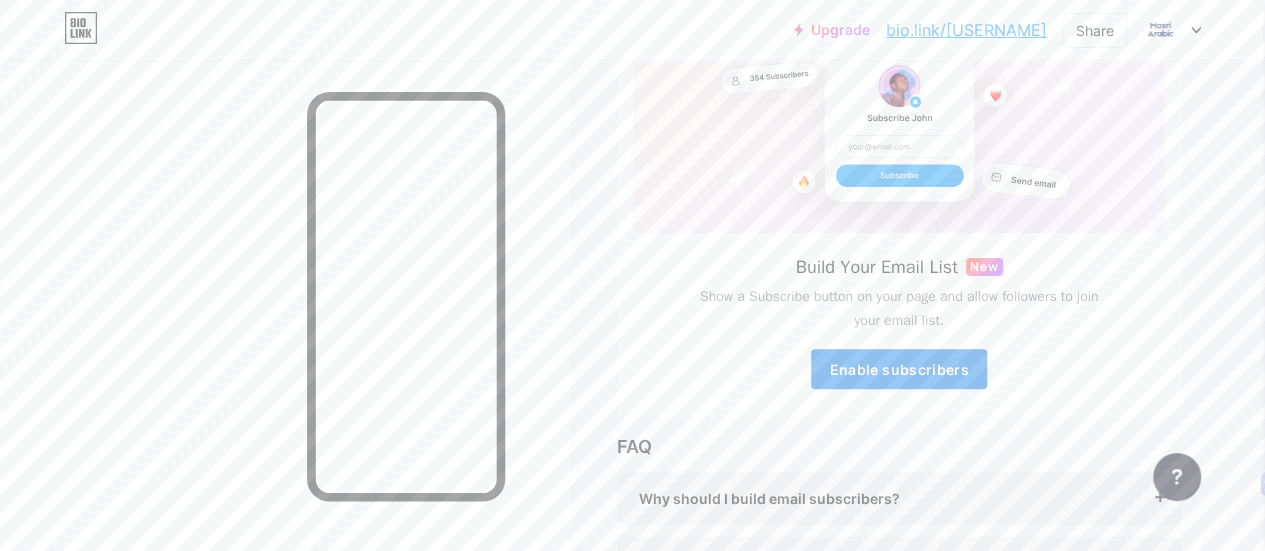 click on "Enable subscribers" at bounding box center (898, 369) 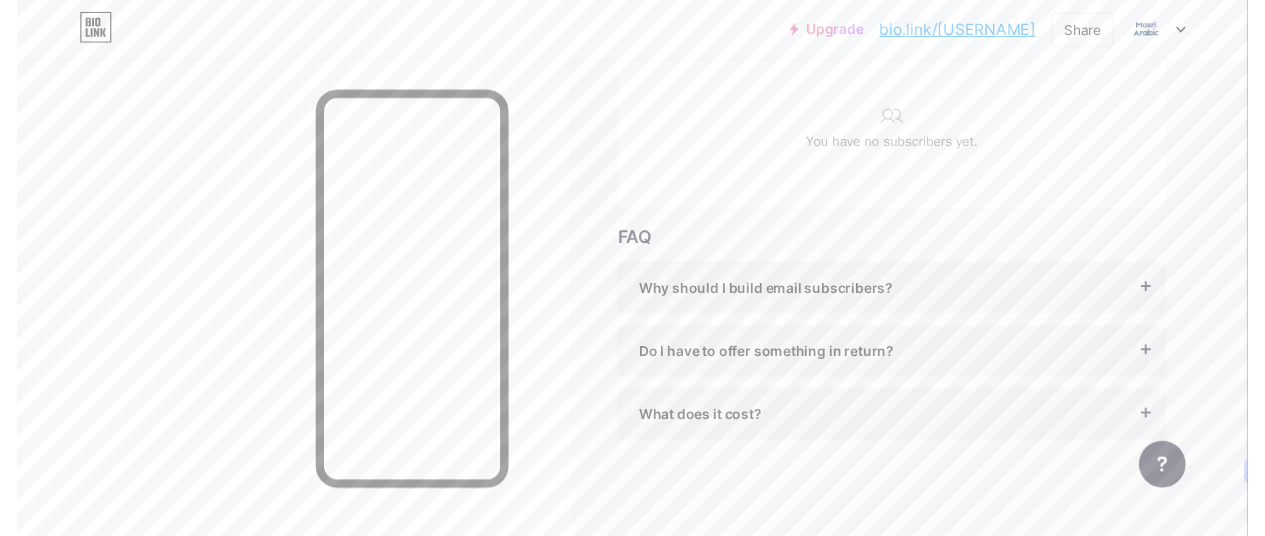 scroll, scrollTop: 0, scrollLeft: 0, axis: both 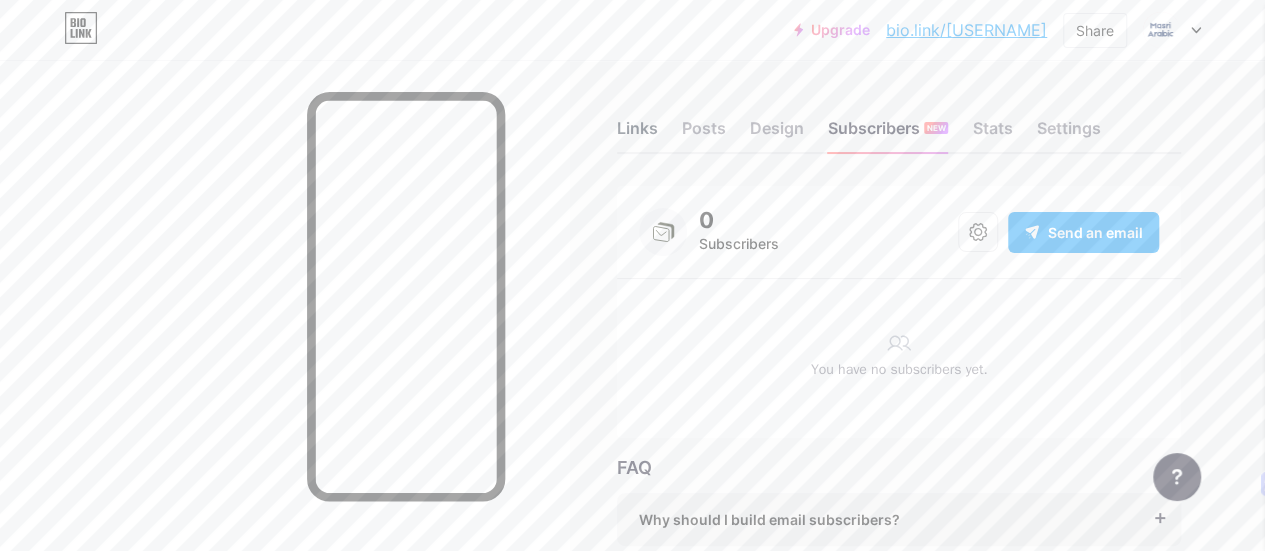 click on "Links" at bounding box center [637, 134] 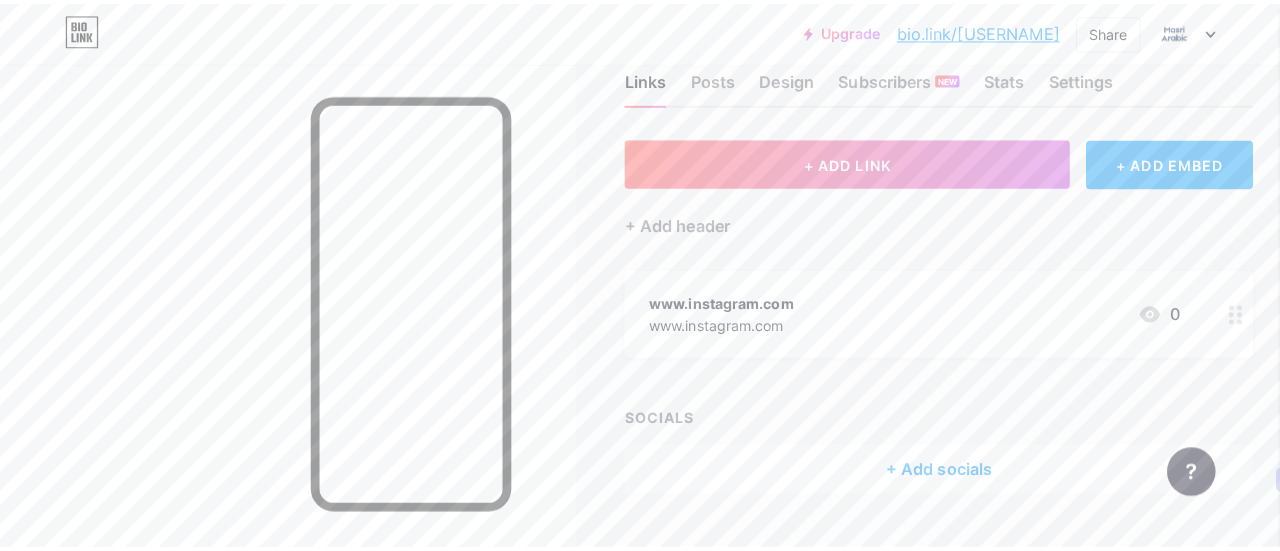 scroll, scrollTop: 52, scrollLeft: 0, axis: vertical 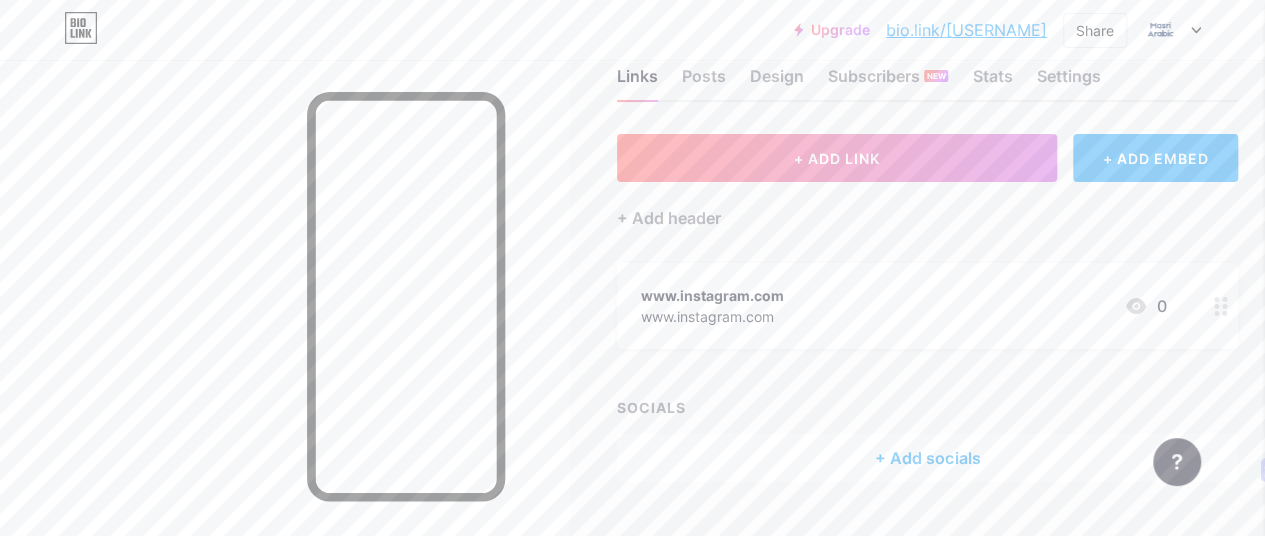 click on "+ ADD EMBED" at bounding box center [1155, 158] 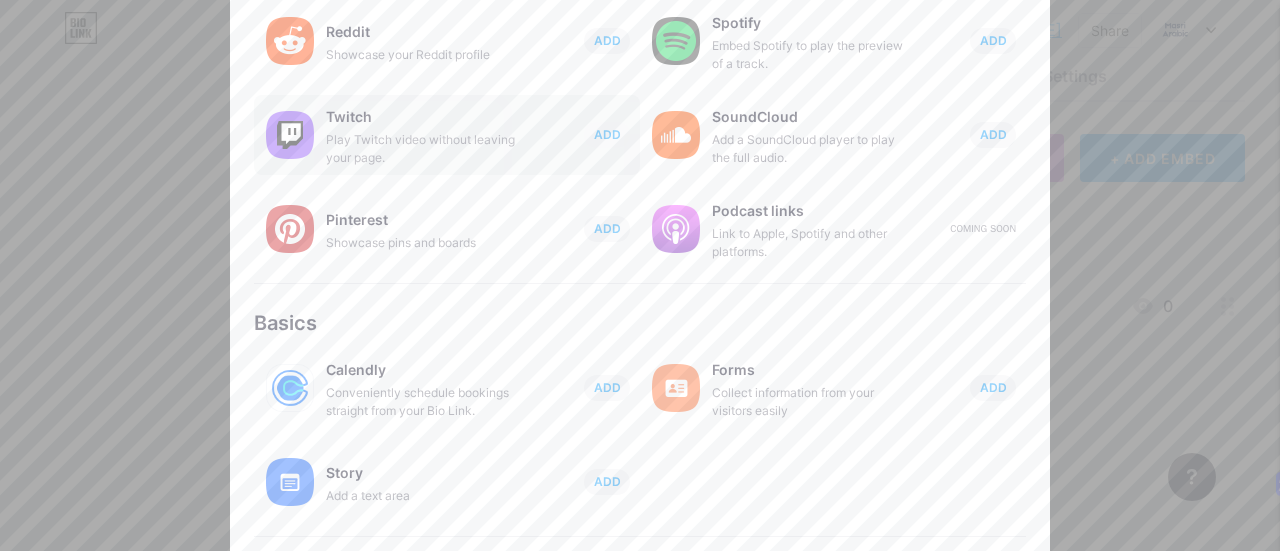 scroll, scrollTop: 456, scrollLeft: 0, axis: vertical 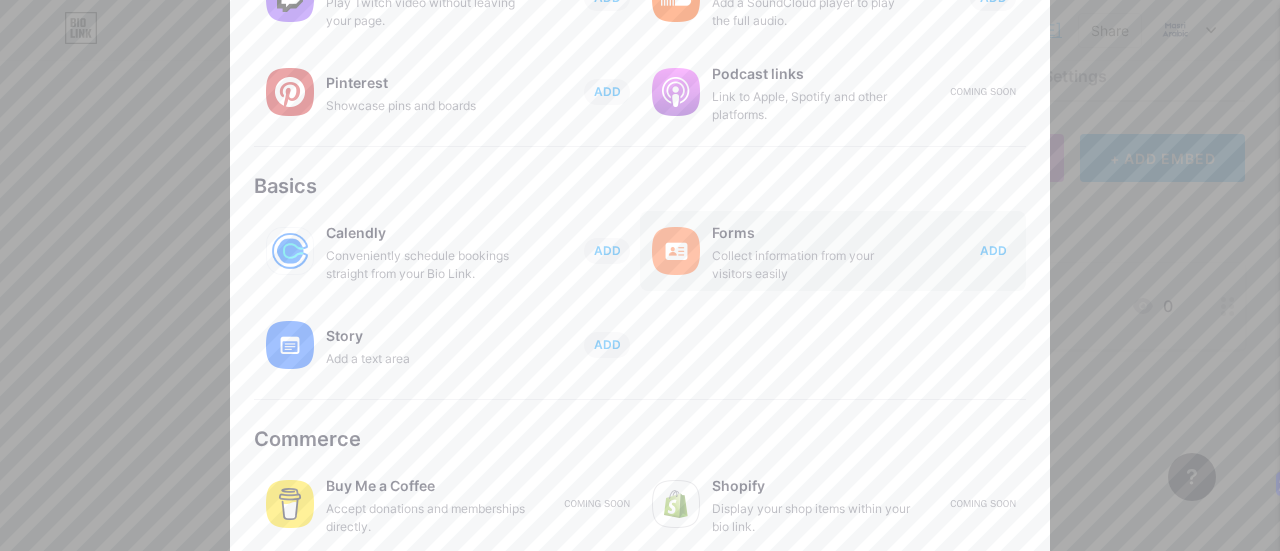 click on "ADD" at bounding box center [993, 250] 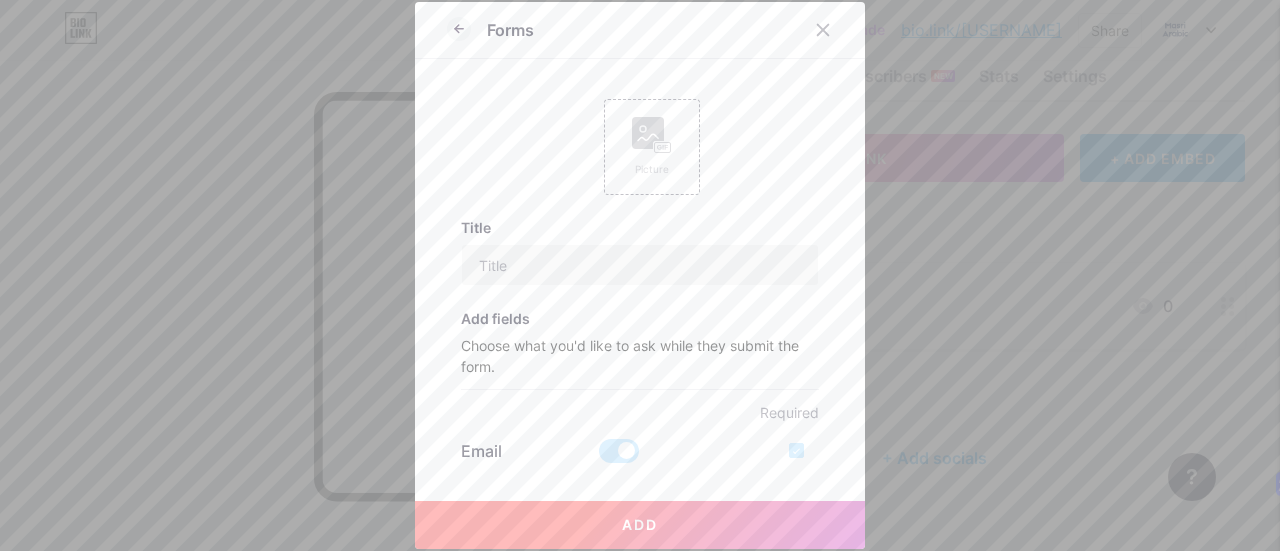 scroll, scrollTop: 0, scrollLeft: 0, axis: both 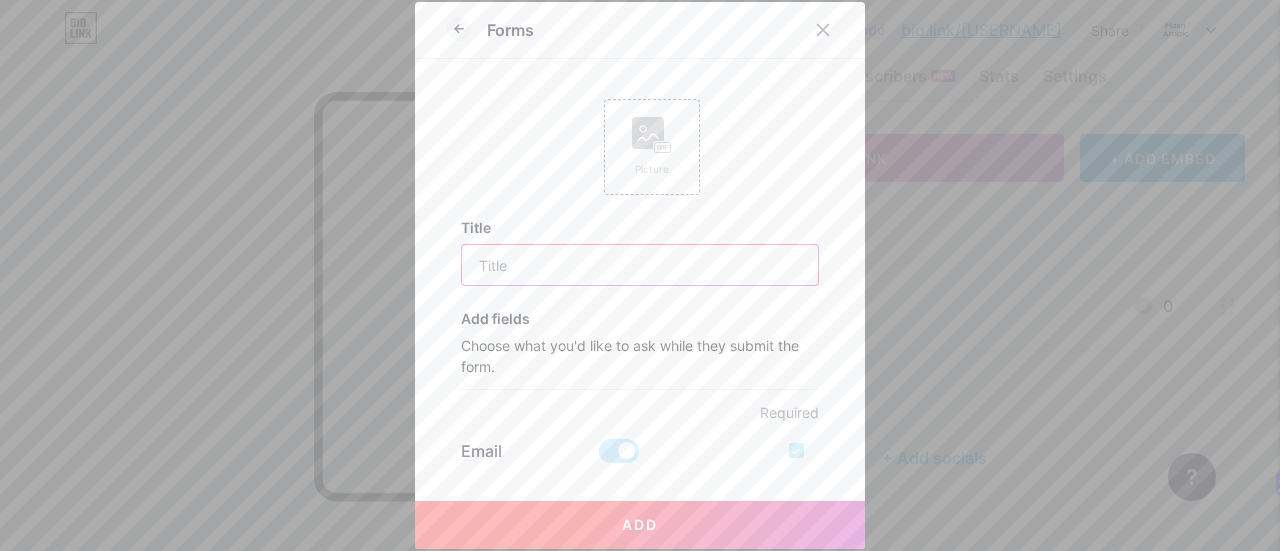 click at bounding box center (640, 265) 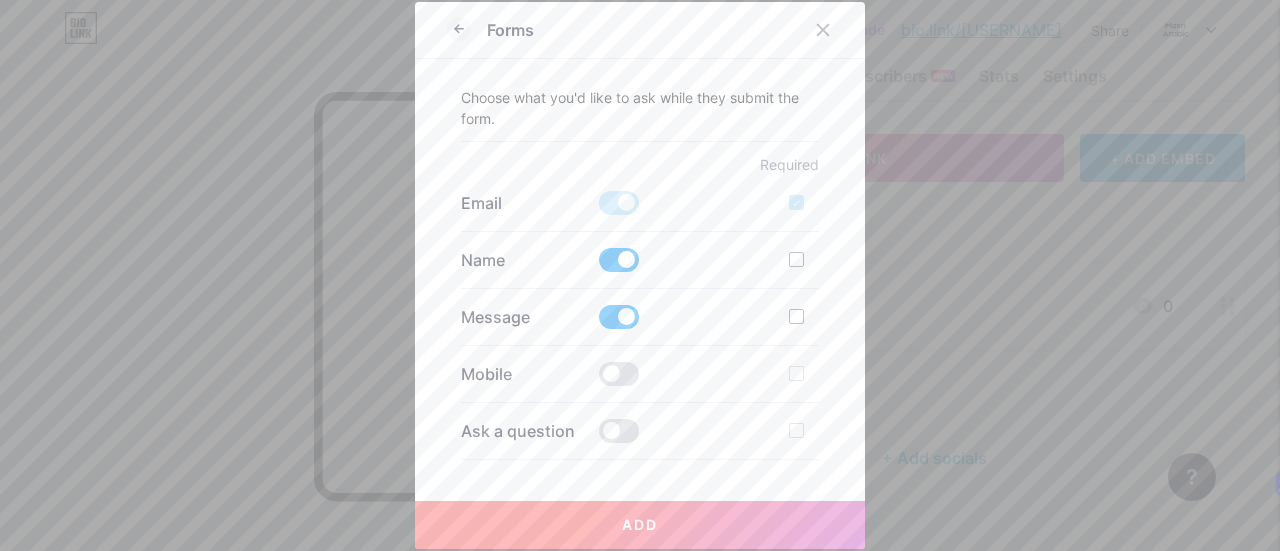 scroll, scrollTop: 247, scrollLeft: 0, axis: vertical 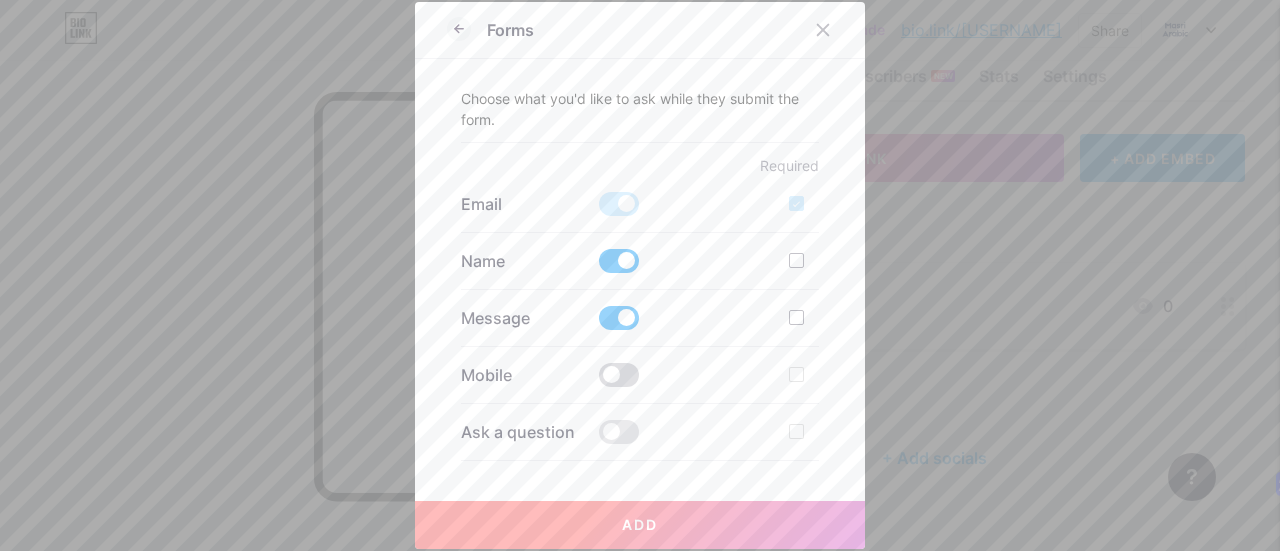 click at bounding box center (619, 375) 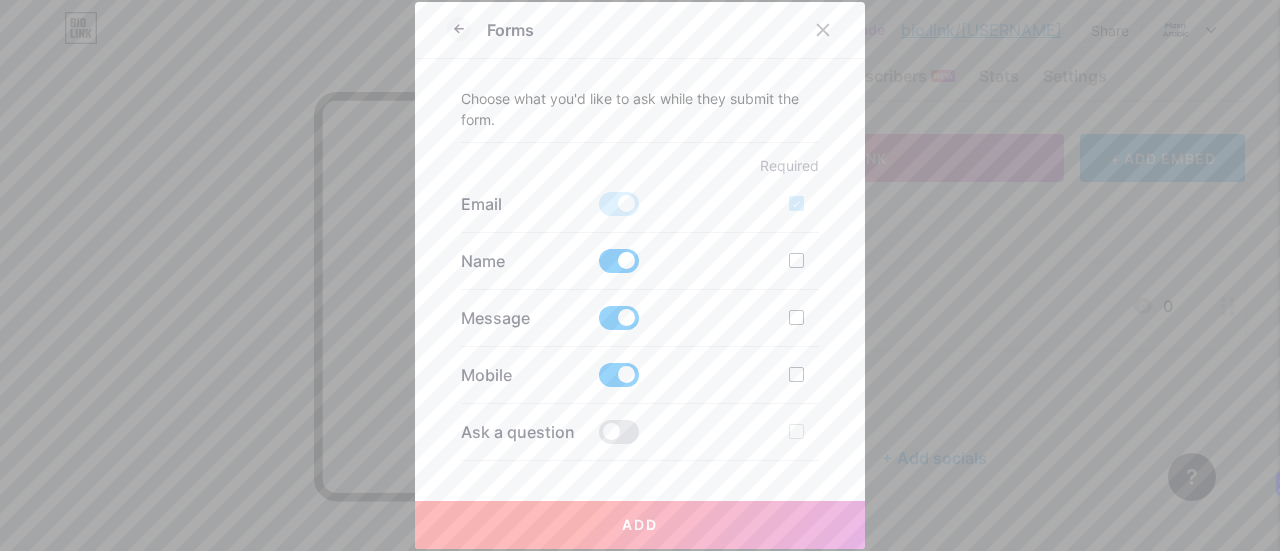 scroll, scrollTop: 397, scrollLeft: 0, axis: vertical 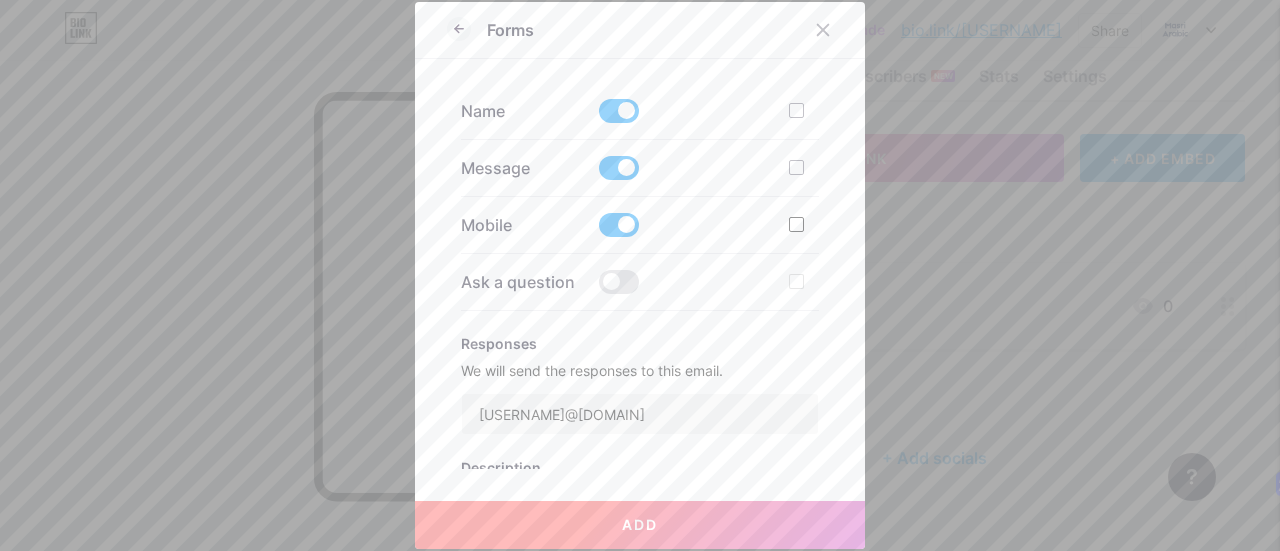 click at bounding box center [796, 224] 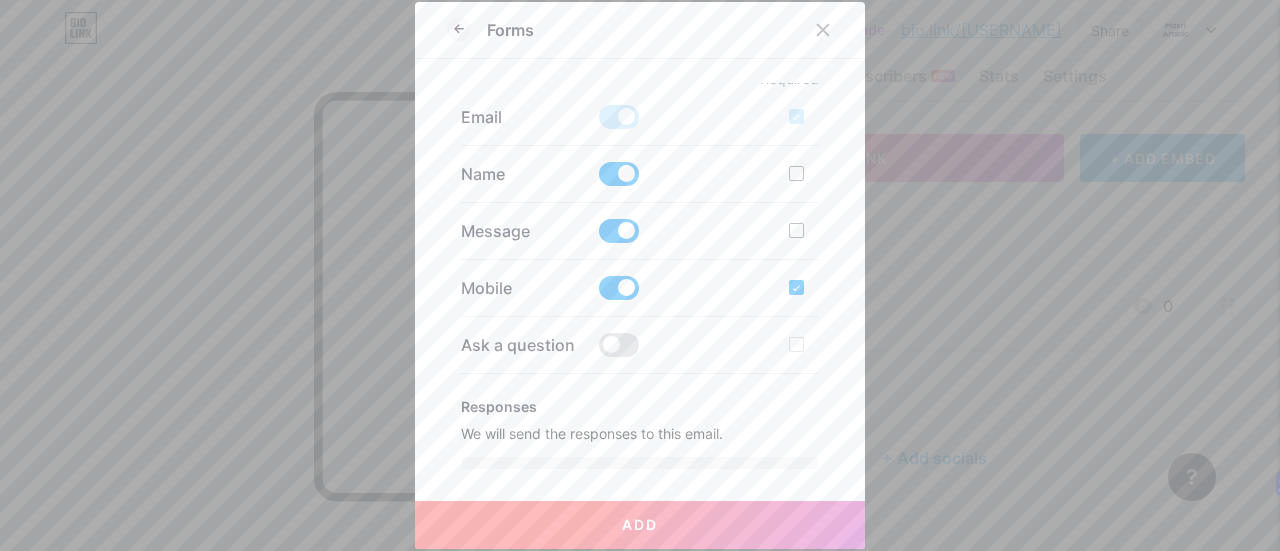 scroll, scrollTop: 315, scrollLeft: 0, axis: vertical 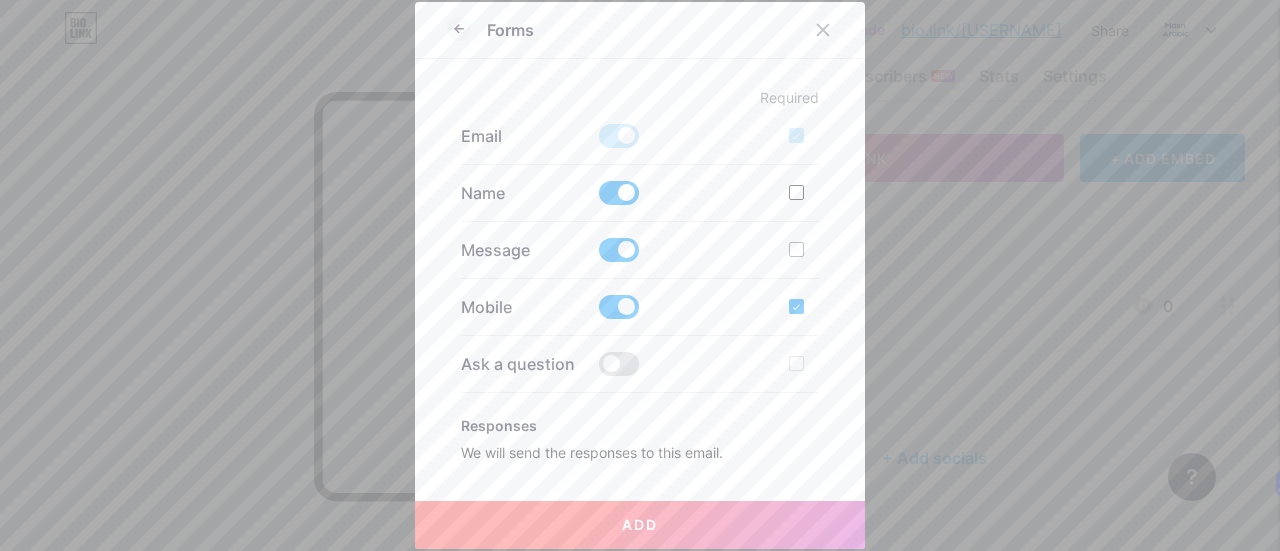 click at bounding box center [796, 192] 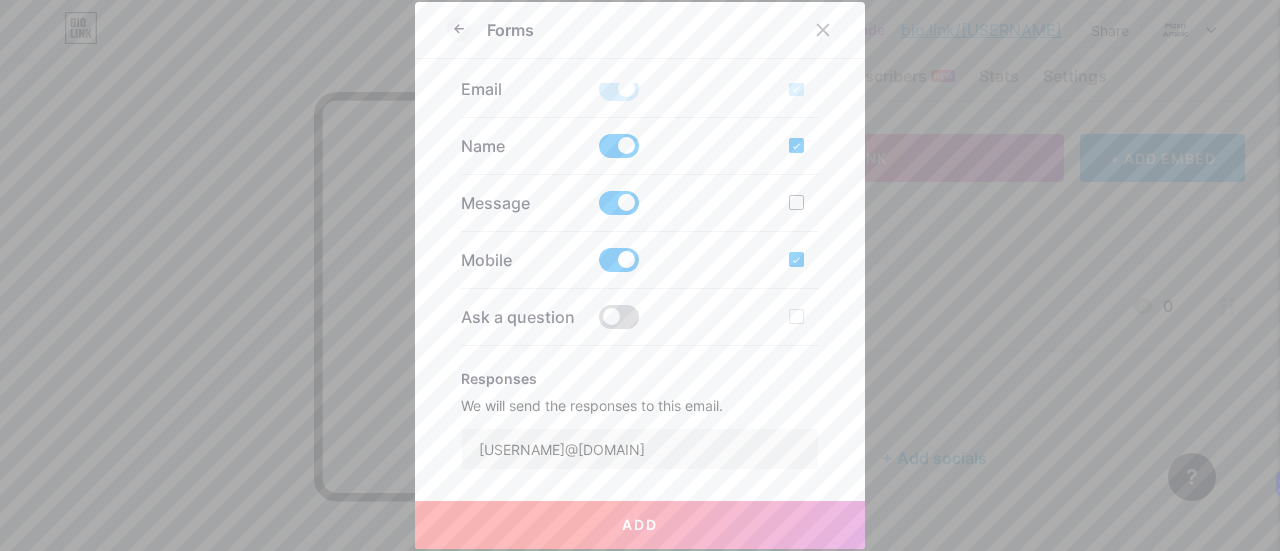 scroll, scrollTop: 372, scrollLeft: 0, axis: vertical 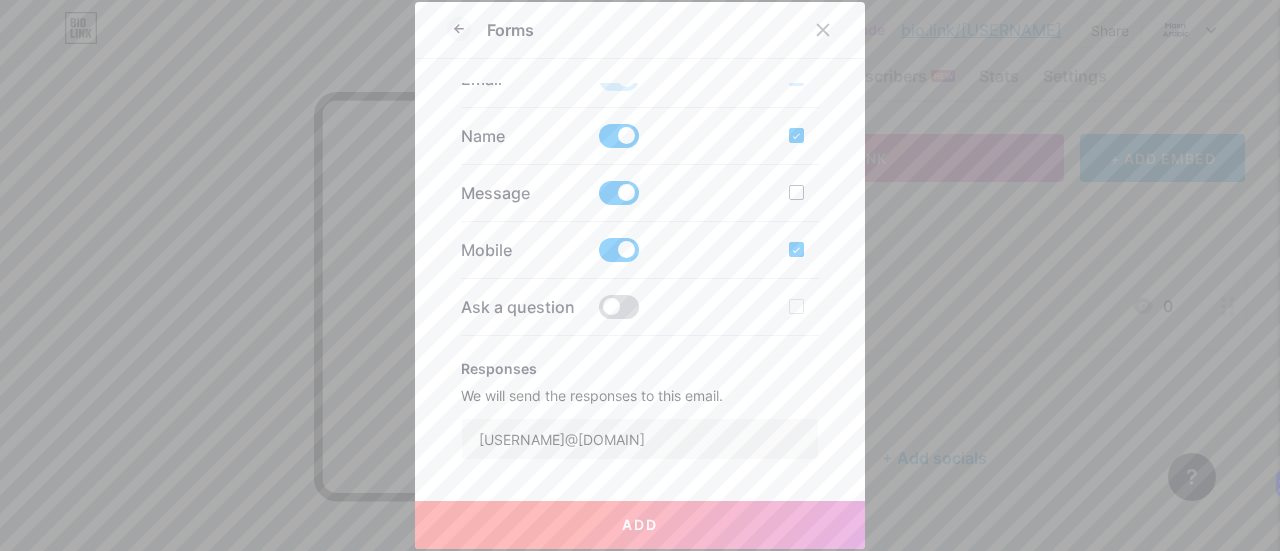 click at bounding box center [619, 307] 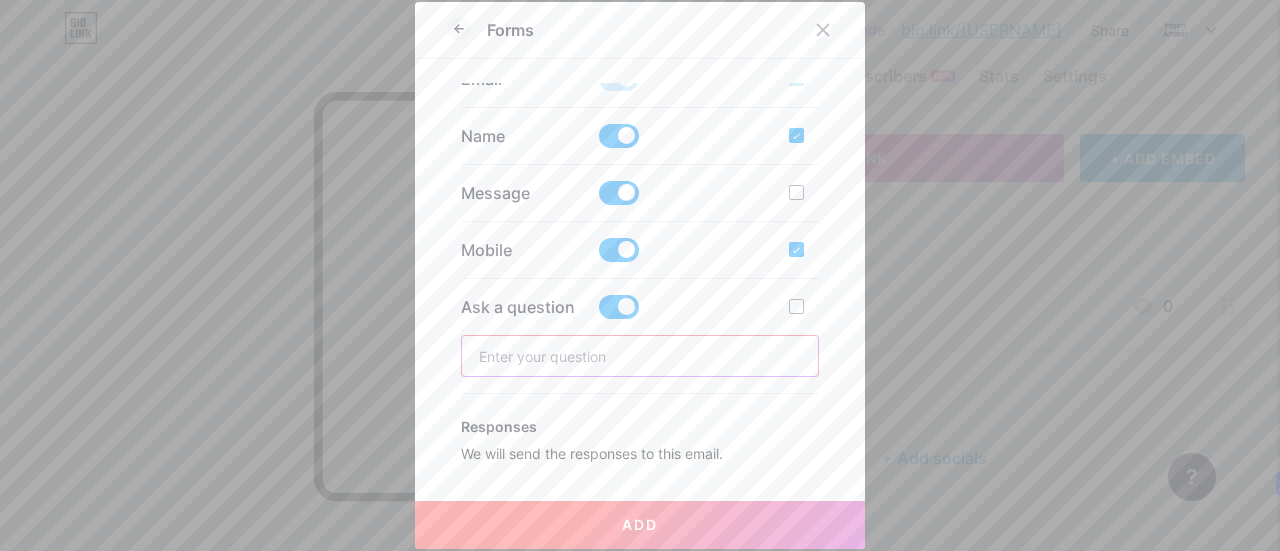 click at bounding box center (640, 356) 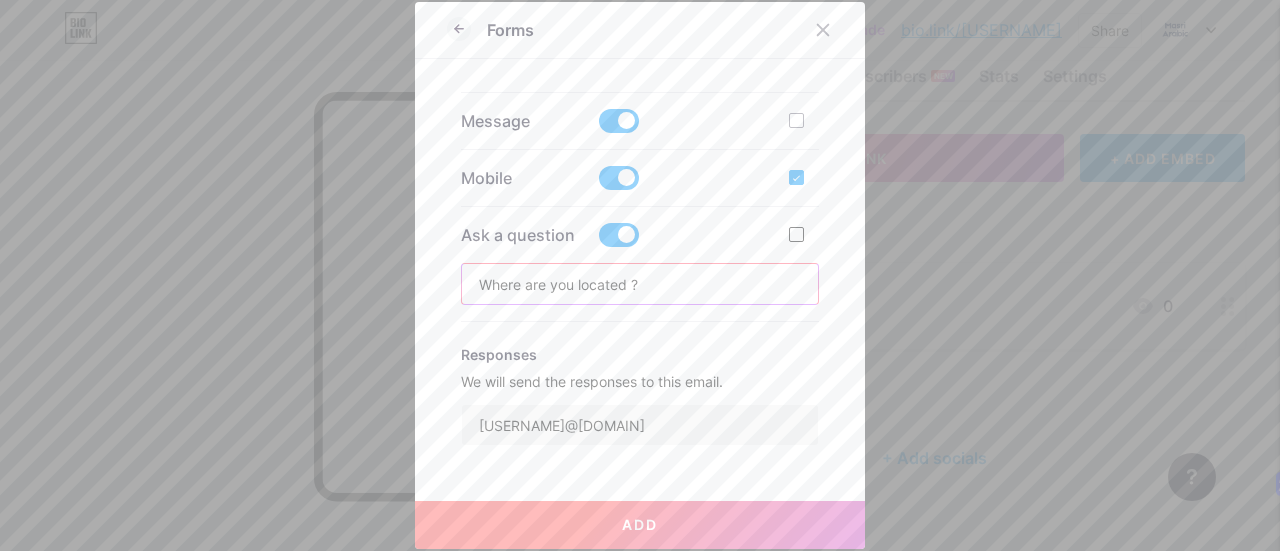 type on "Where are you located ?" 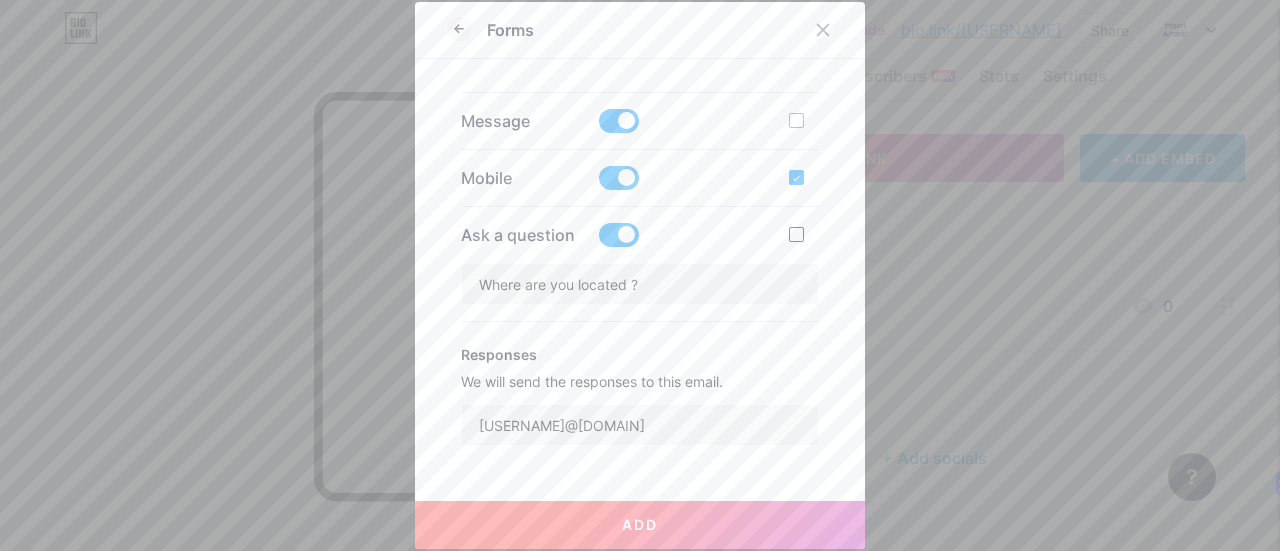 click at bounding box center (796, 234) 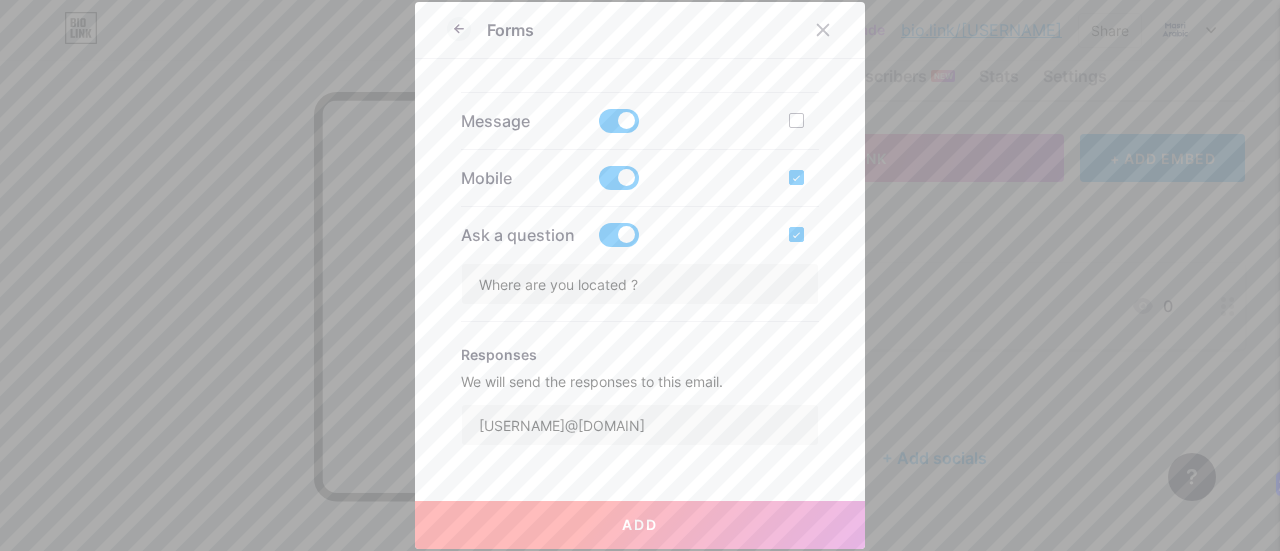 click on "Picture   Title       Add fields   Choose what you'd like to ask while they submit the form.
Required   Email         Name           Message           Mobile           Ask a question           Where are you located ?     Responses   We will send the responses to this email.   [USERNAME]@[DOMAIN]     Description     Thank you message
Make this a highlighted link" at bounding box center [640, 276] 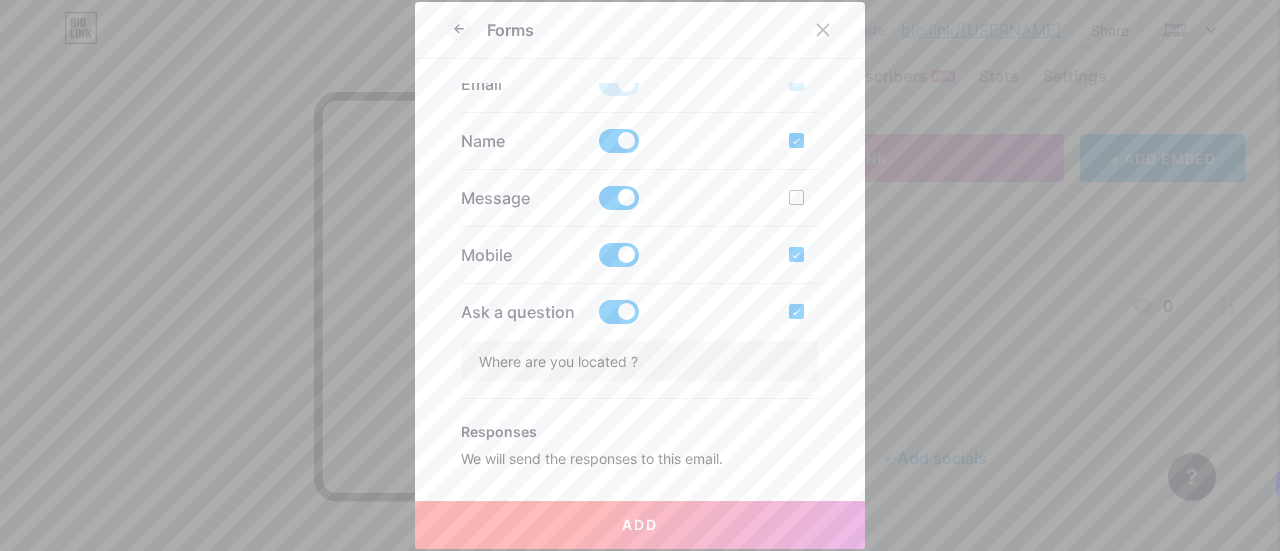 scroll, scrollTop: 432, scrollLeft: 0, axis: vertical 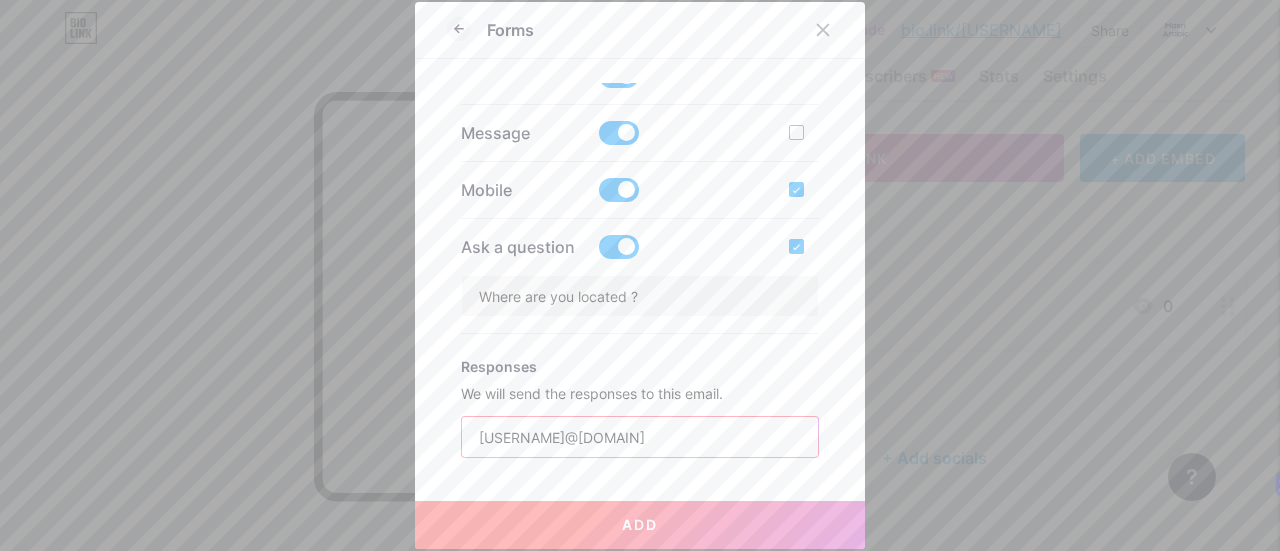 click on "[USERNAME]@[DOMAIN]" at bounding box center [640, 437] 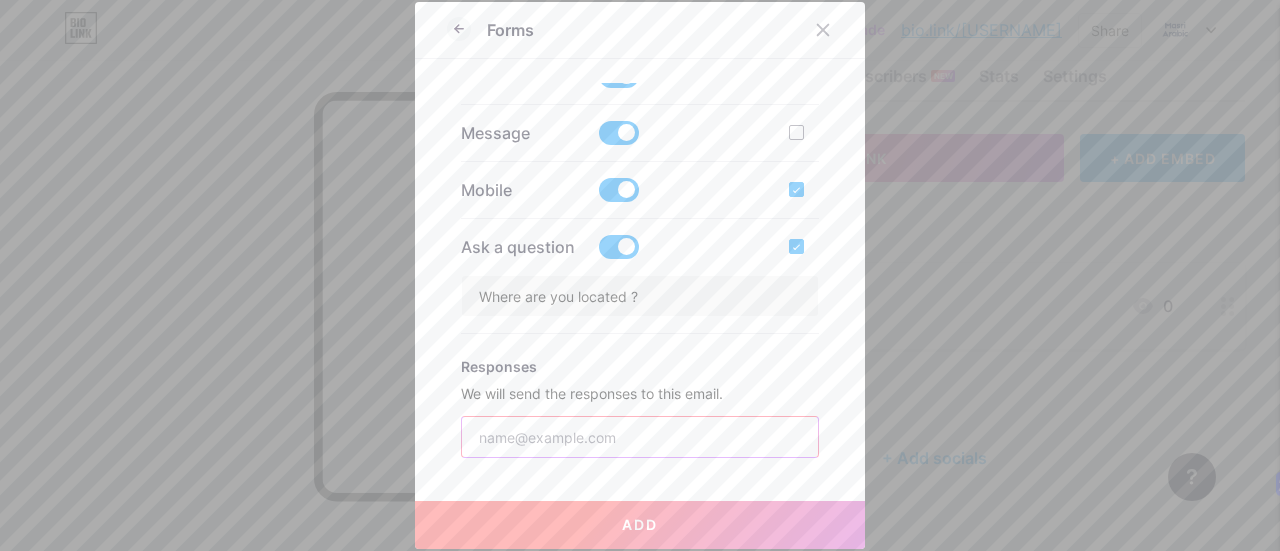 type 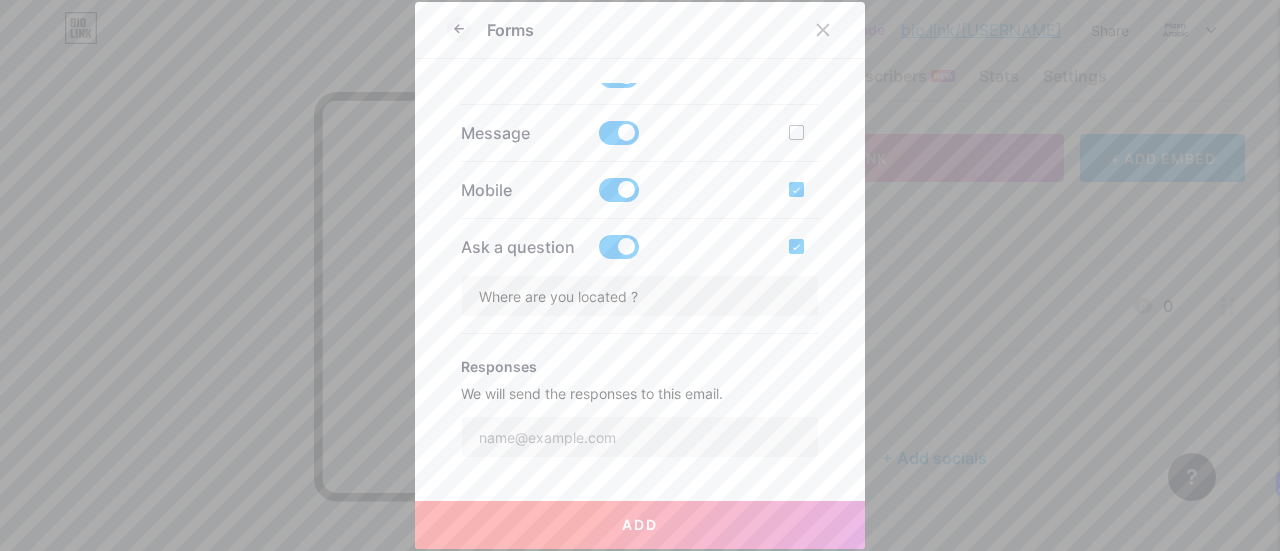 click on "We will send the responses to this email." at bounding box center (640, 393) 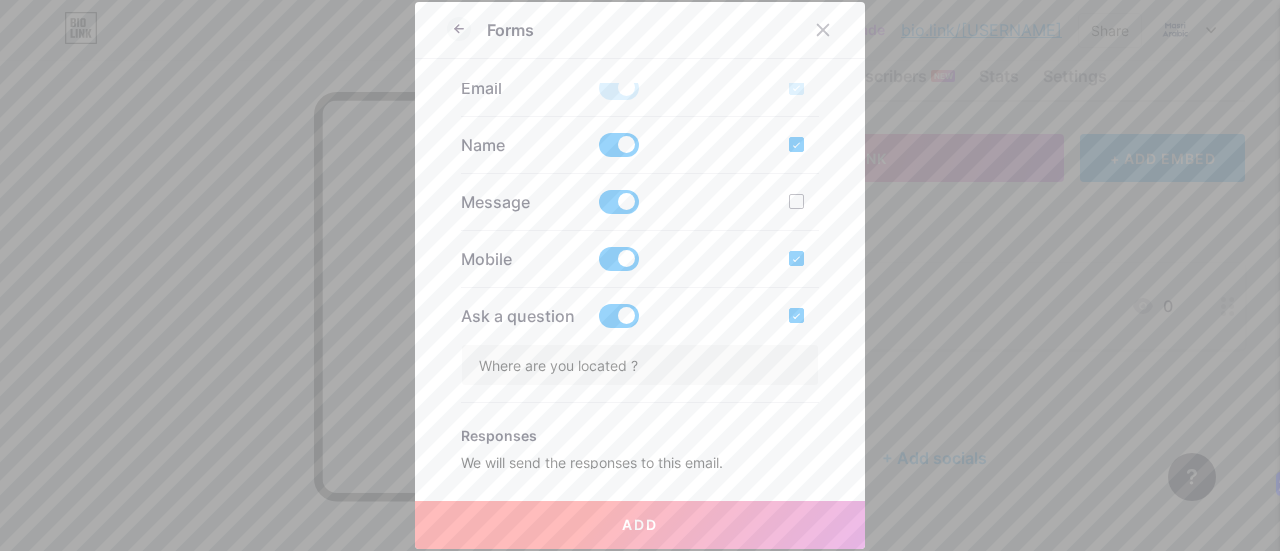 scroll, scrollTop: 361, scrollLeft: 0, axis: vertical 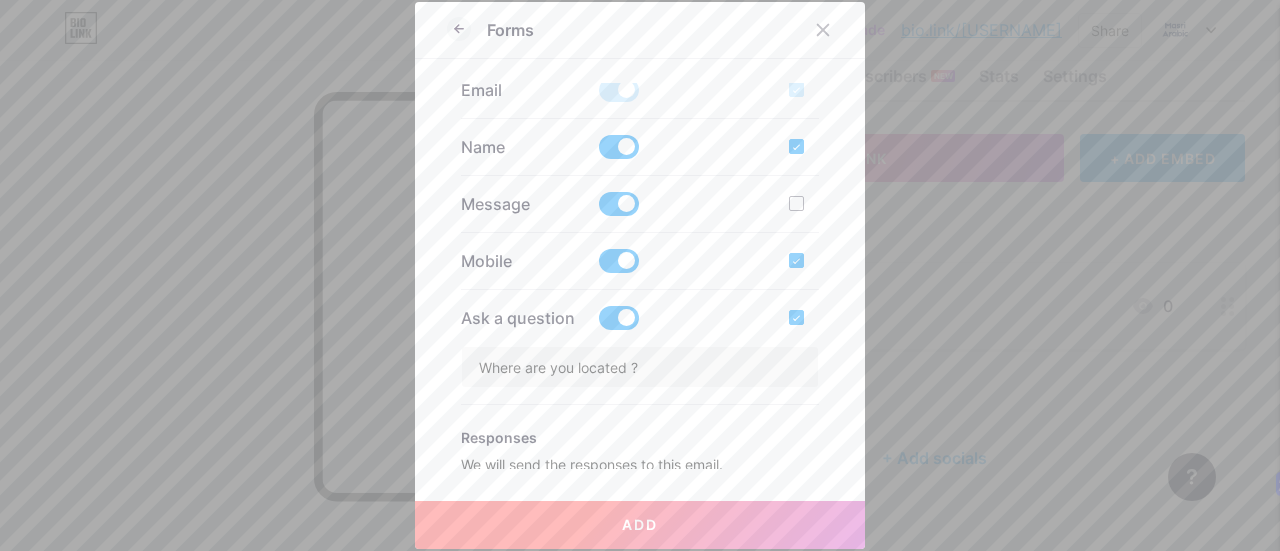 click on "Message" at bounding box center [640, 204] 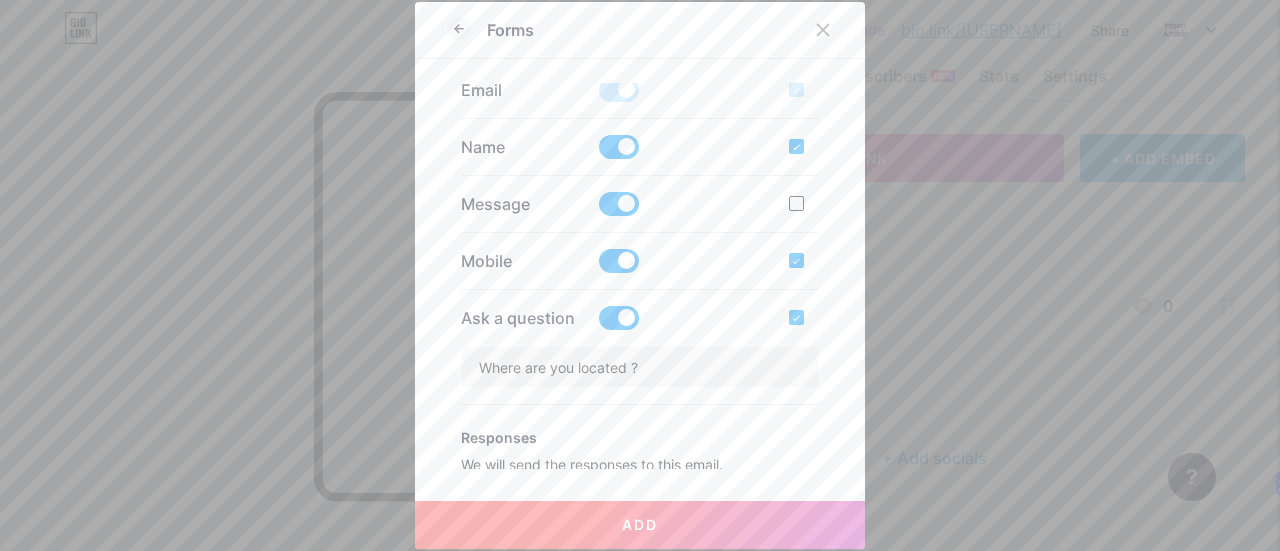 click at bounding box center [804, 204] 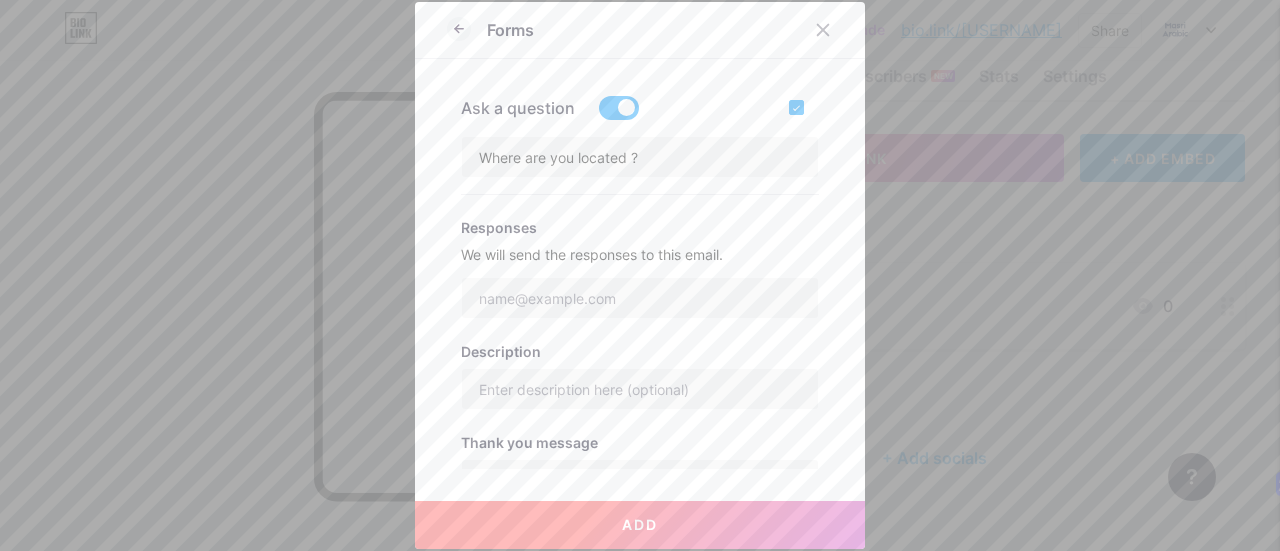 scroll, scrollTop: 692, scrollLeft: 0, axis: vertical 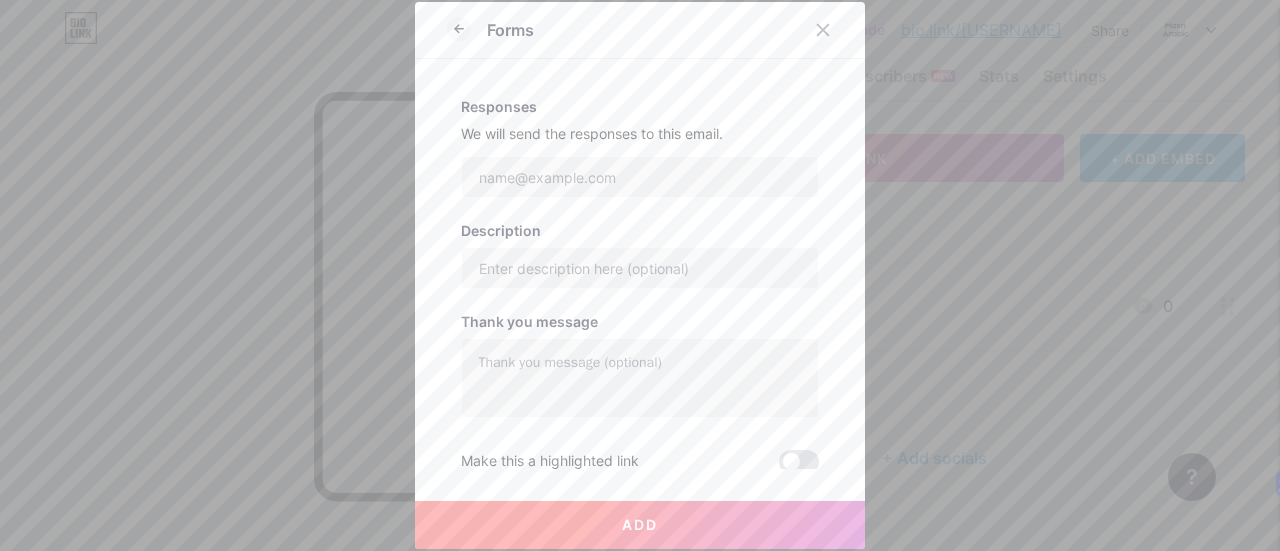 click on "Add" at bounding box center (640, 524) 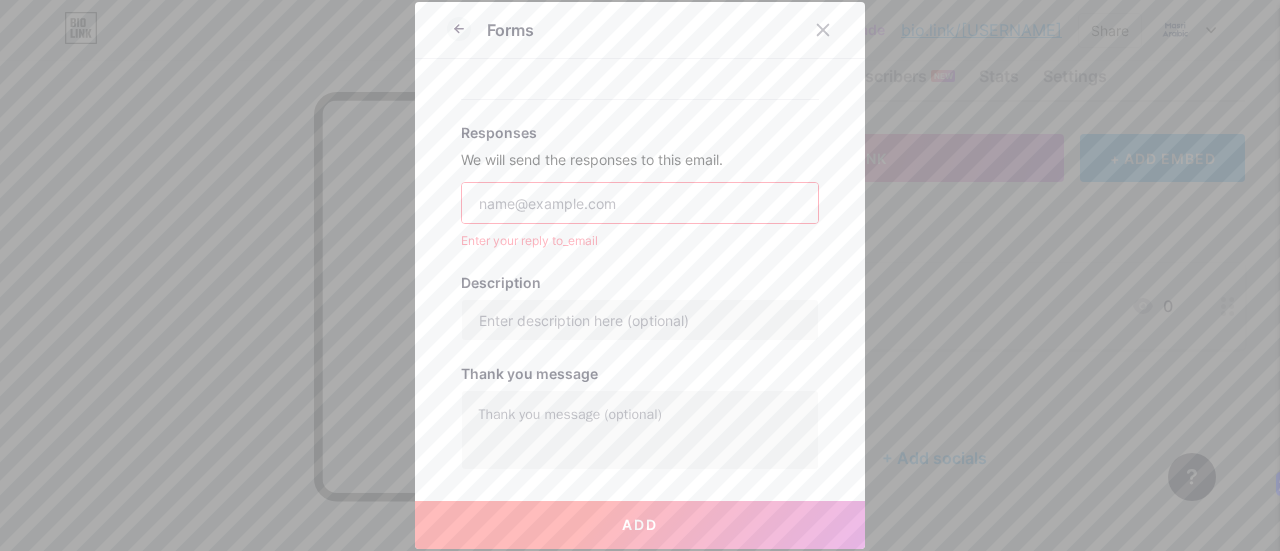 scroll, scrollTop: 744, scrollLeft: 0, axis: vertical 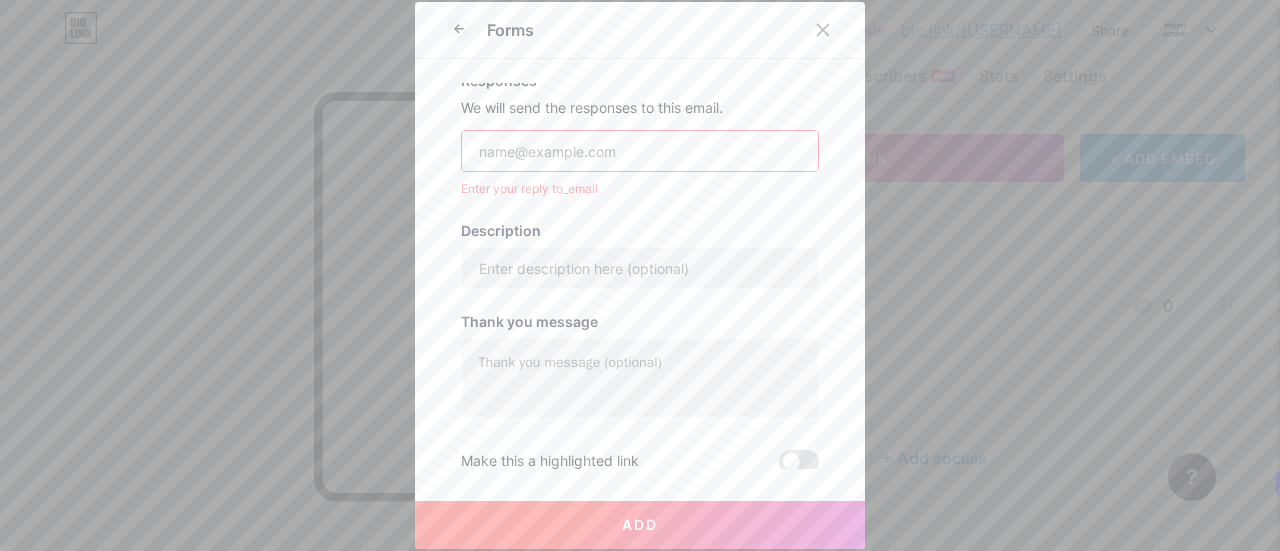 click at bounding box center (640, 151) 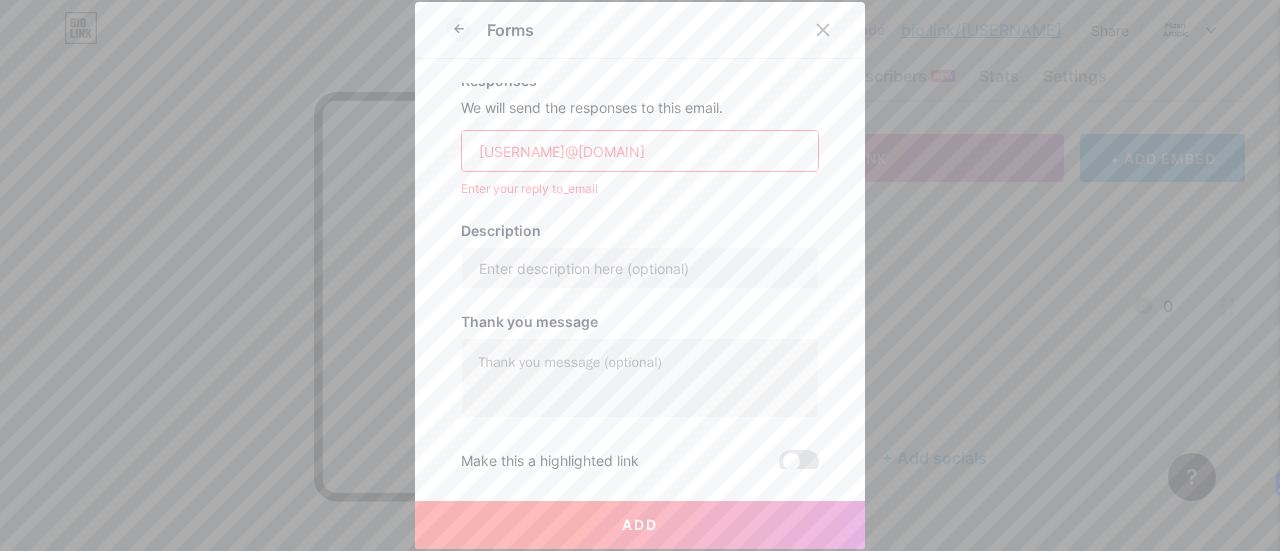 click on "[USERNAME]@[DOMAIN]" at bounding box center [640, 151] 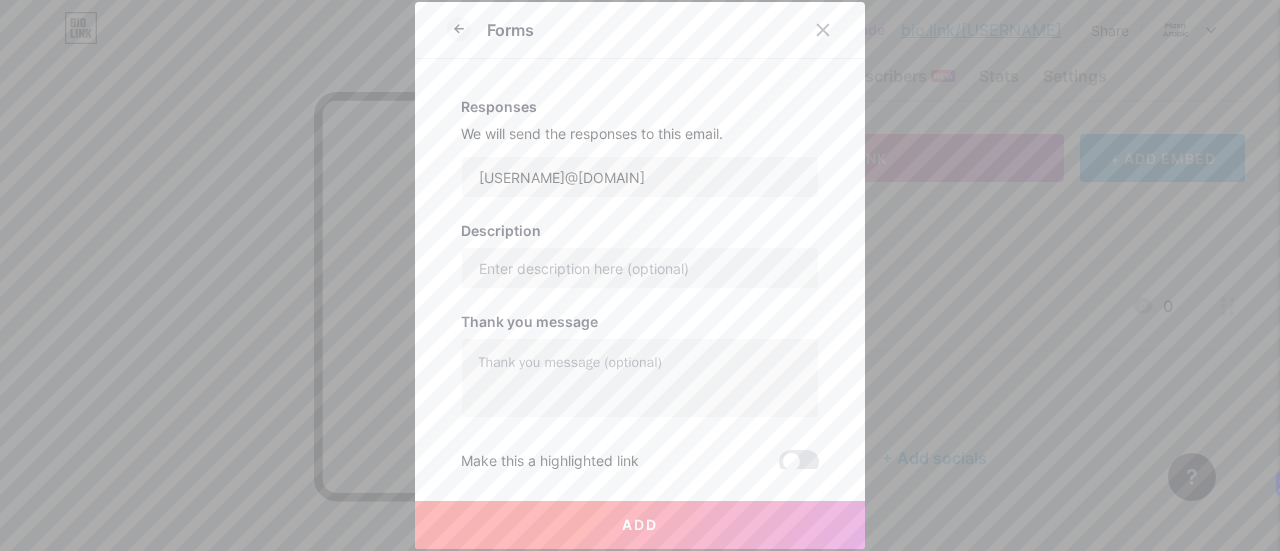 click on "Add" at bounding box center [640, 525] 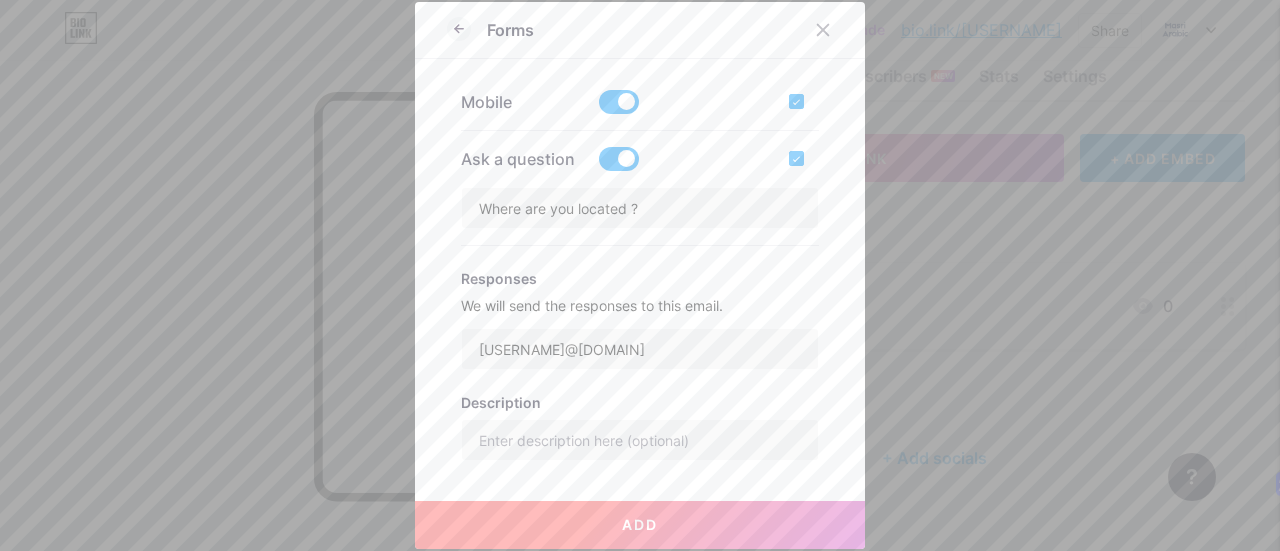 scroll, scrollTop: 544, scrollLeft: 0, axis: vertical 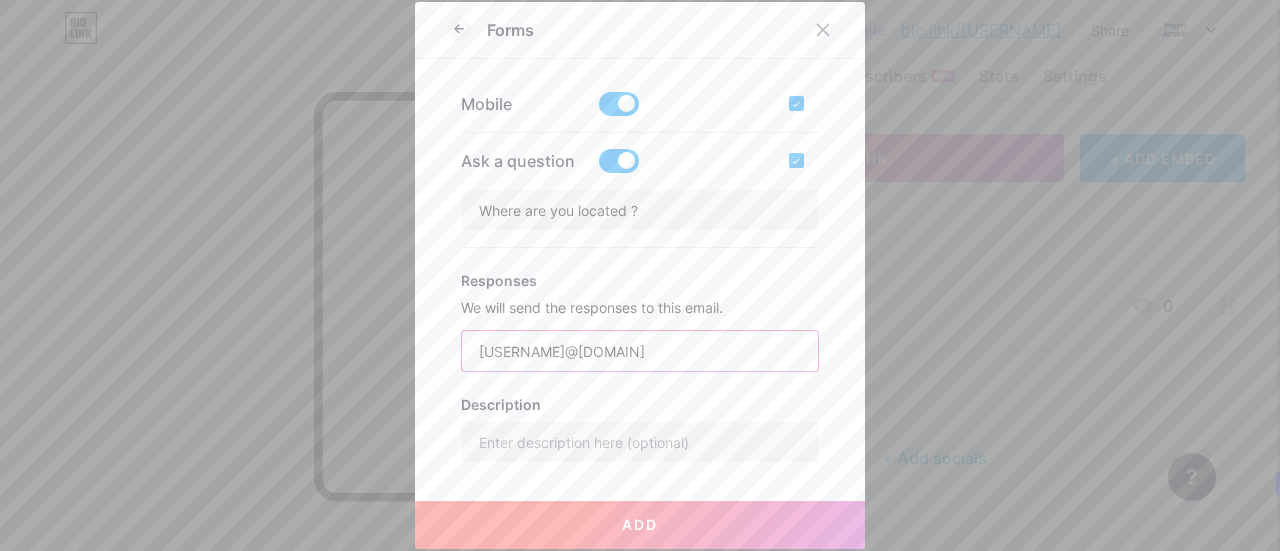 click on "[USERNAME]@[DOMAIN]" at bounding box center (640, 351) 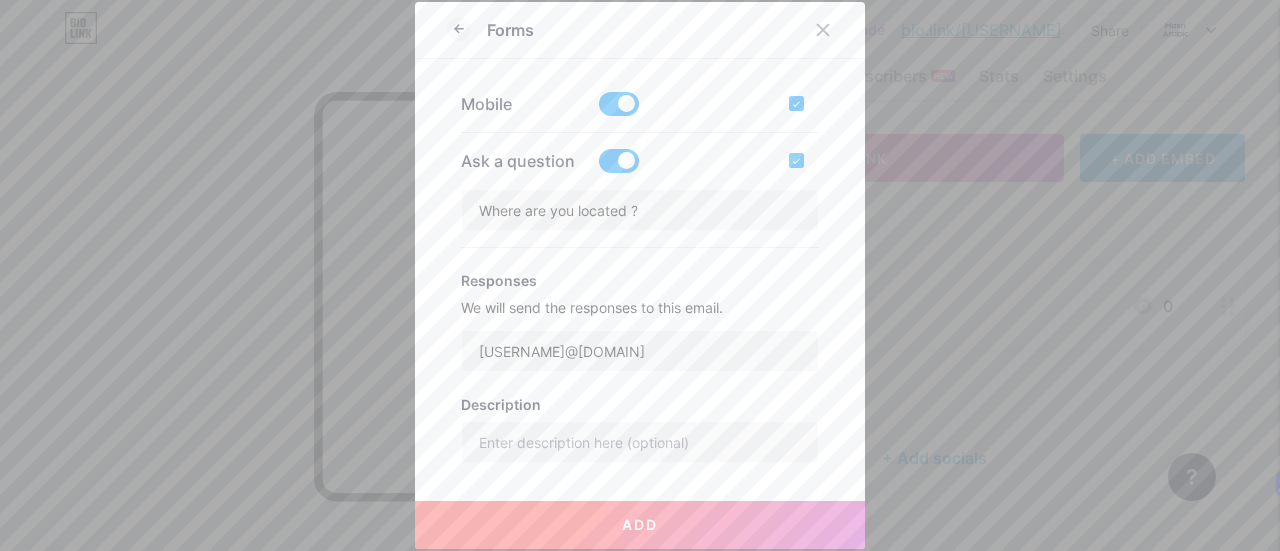 click on "We will send the responses to this email." at bounding box center (640, 307) 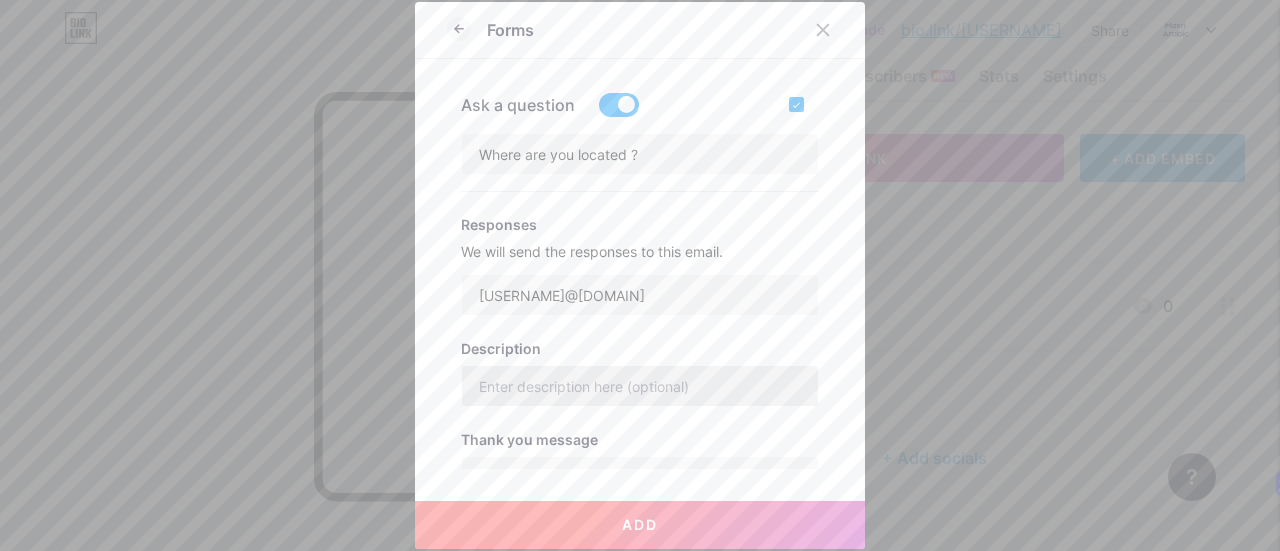 scroll, scrollTop: 610, scrollLeft: 0, axis: vertical 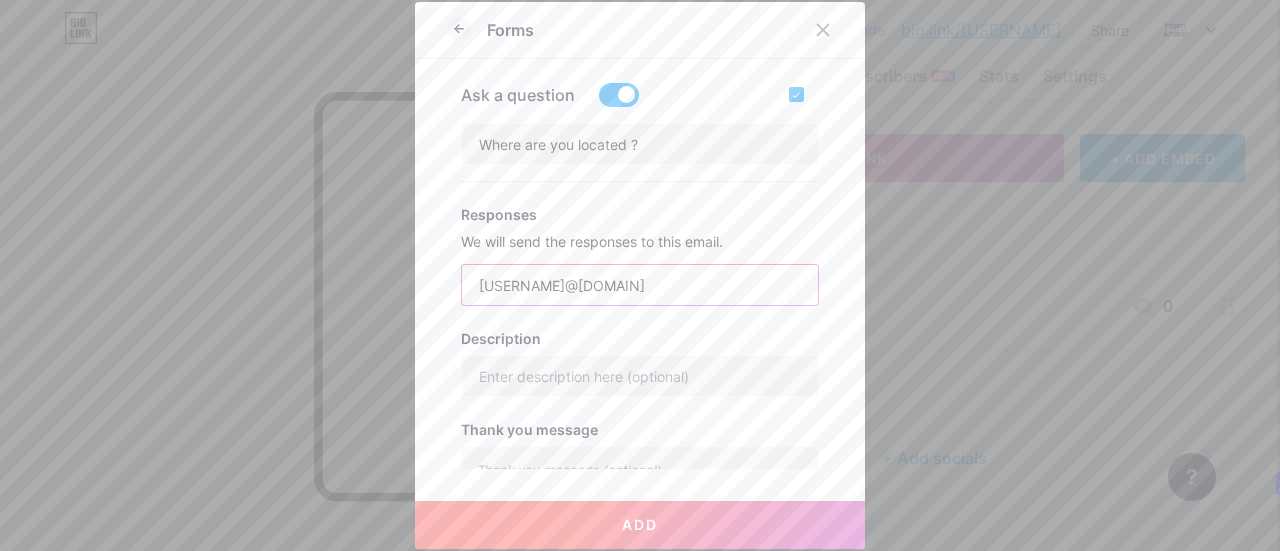 click on "[USERNAME]@[DOMAIN]" at bounding box center (640, 285) 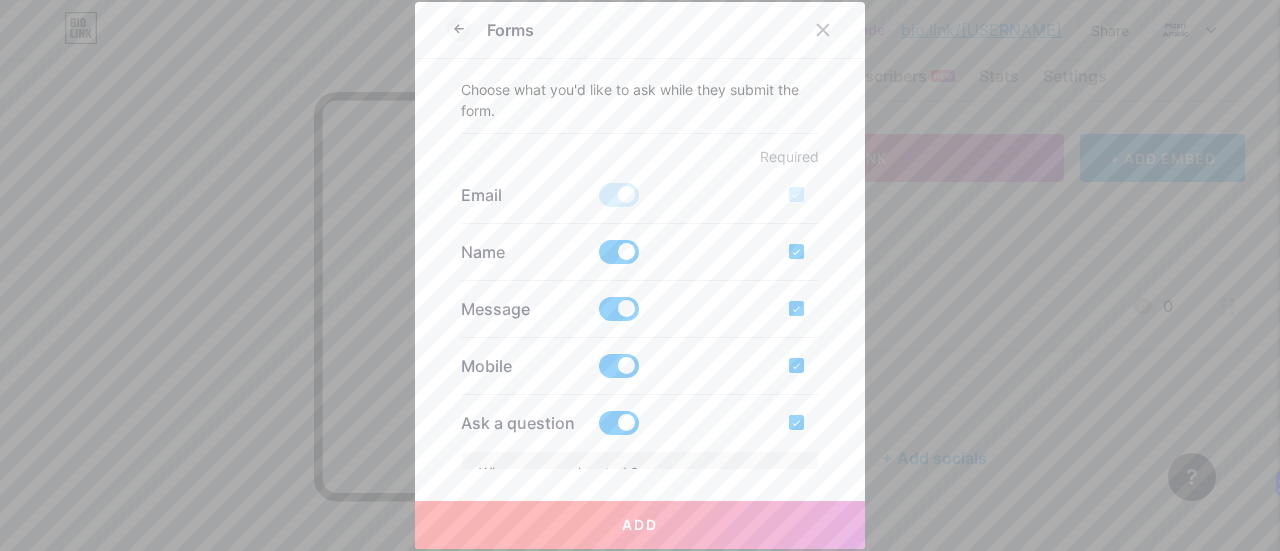 scroll, scrollTop: 600, scrollLeft: 0, axis: vertical 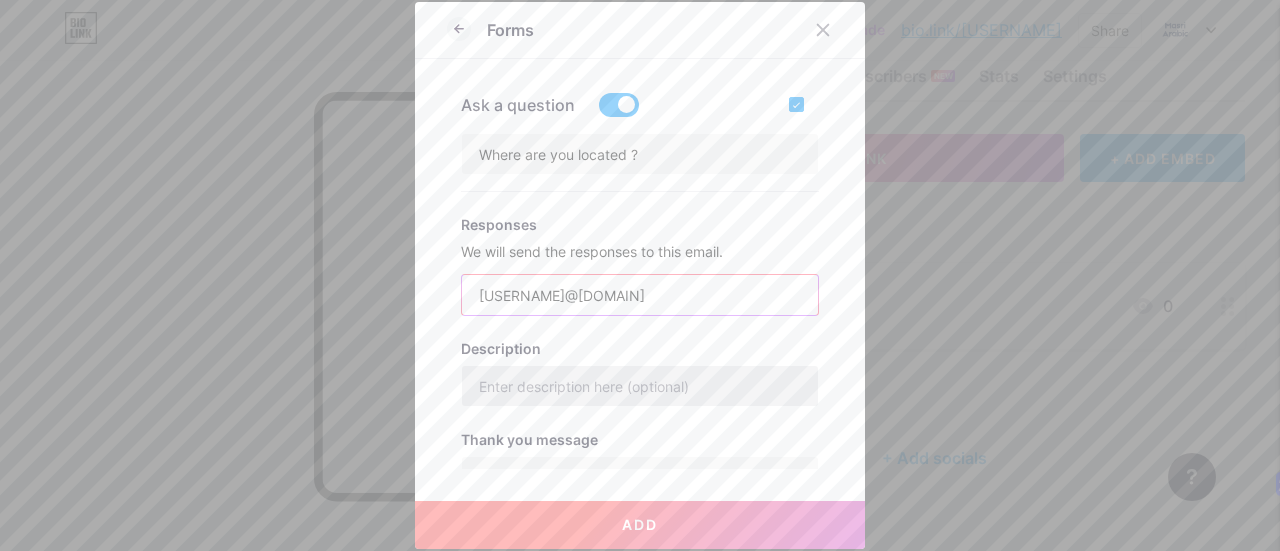 type on "[USERNAME]@[DOMAIN]" 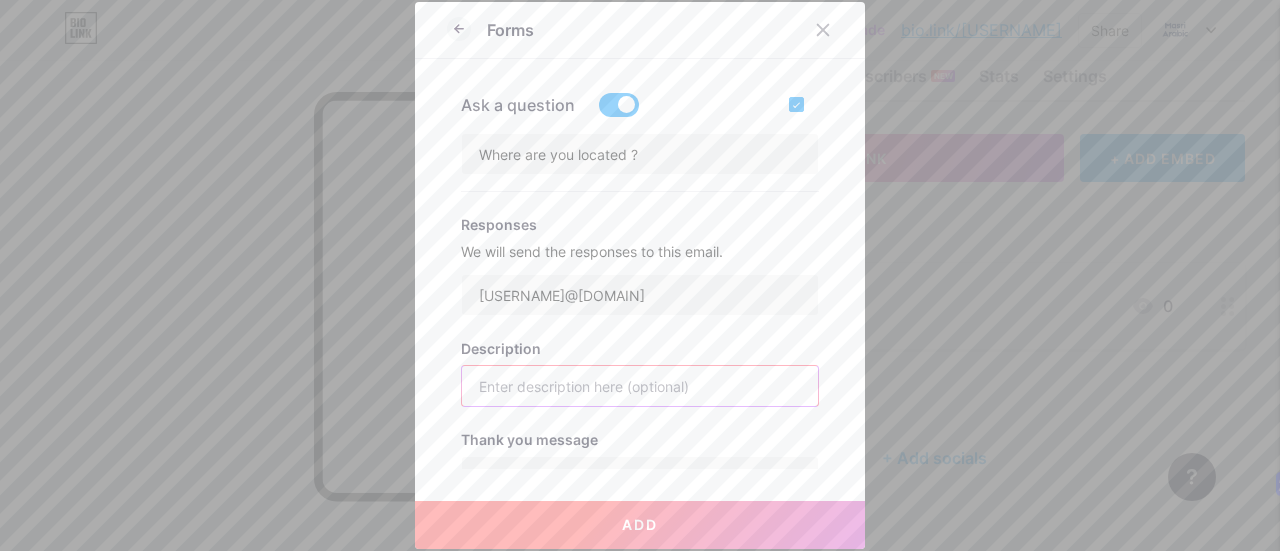 click at bounding box center [640, 386] 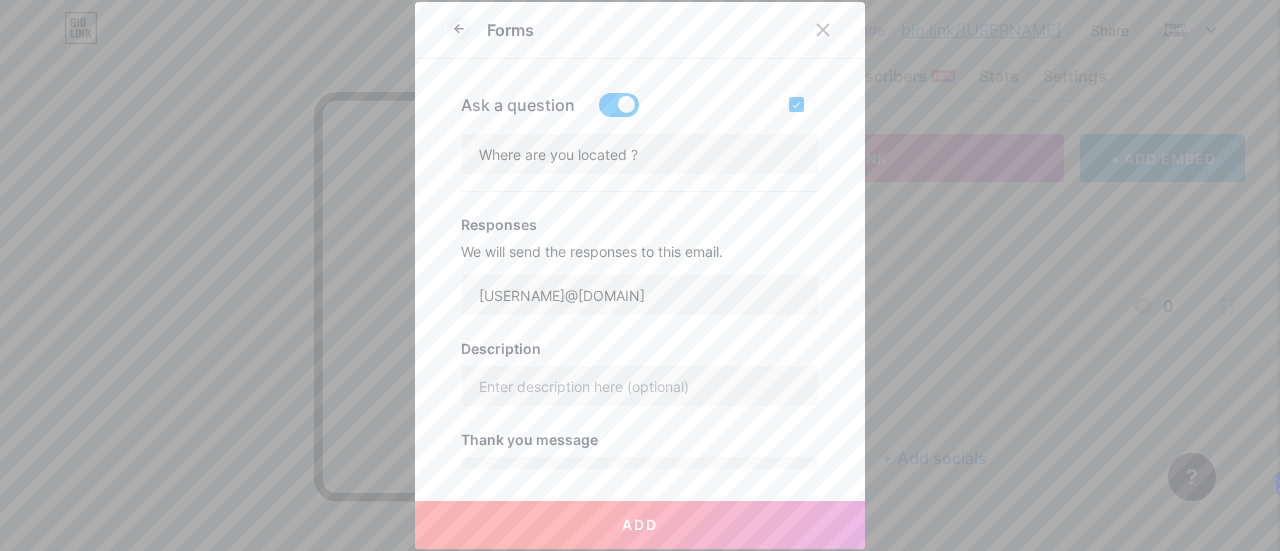 click on "Description" at bounding box center (640, 348) 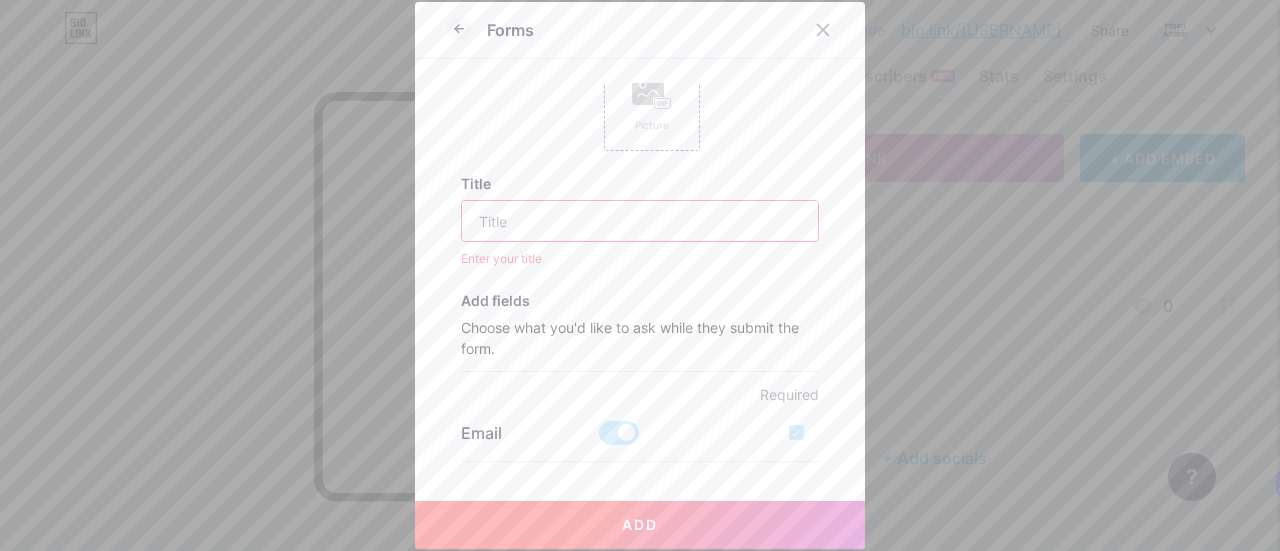 scroll, scrollTop: 0, scrollLeft: 0, axis: both 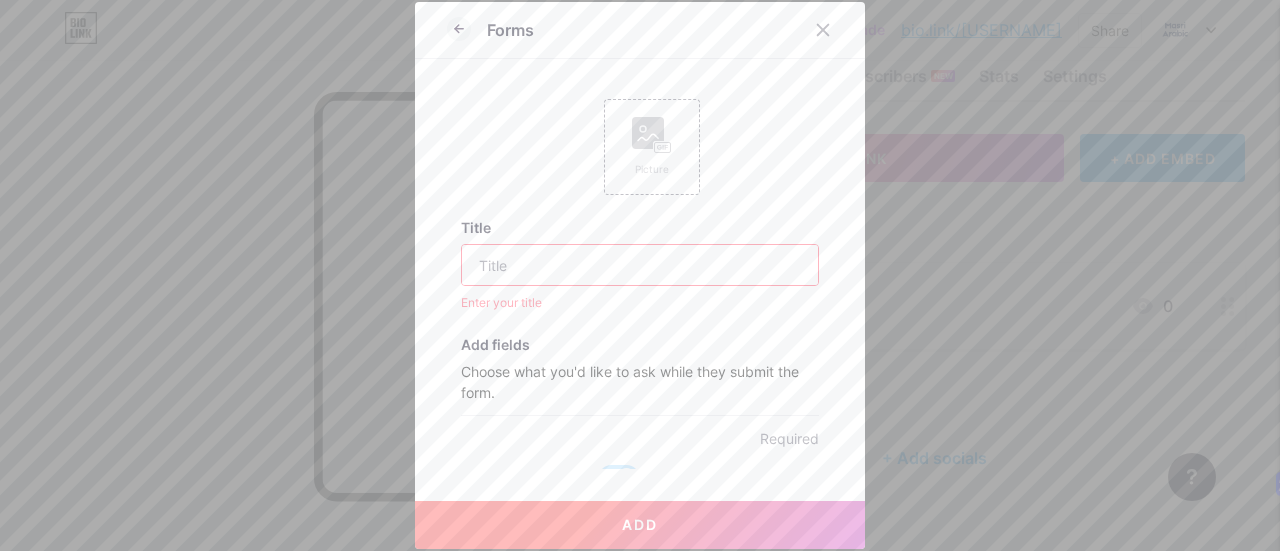 click at bounding box center (640, 265) 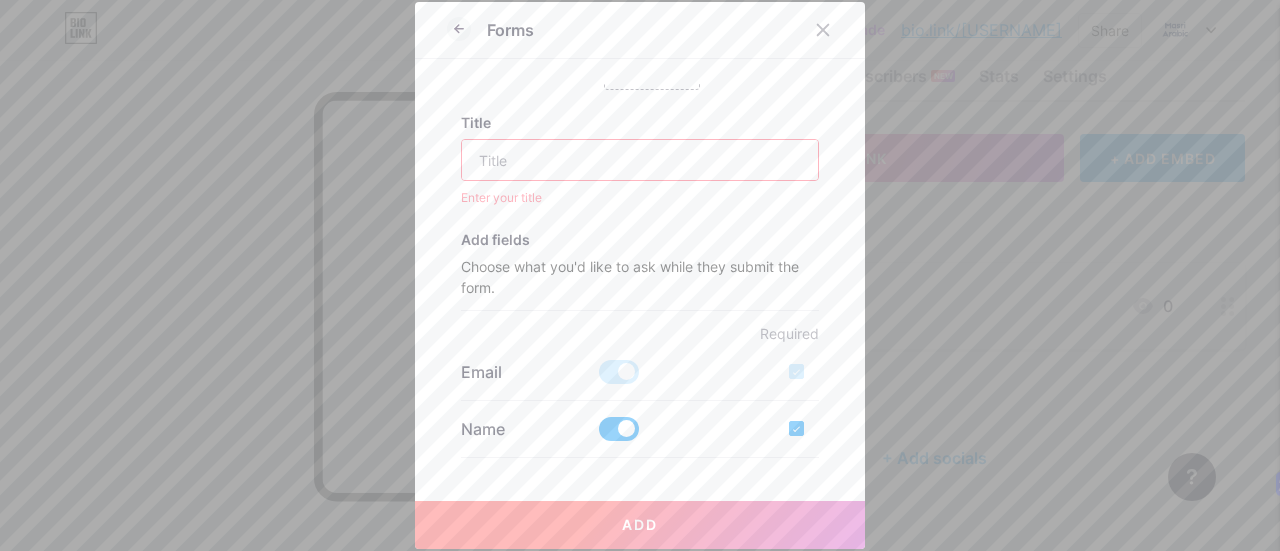 scroll, scrollTop: 104, scrollLeft: 0, axis: vertical 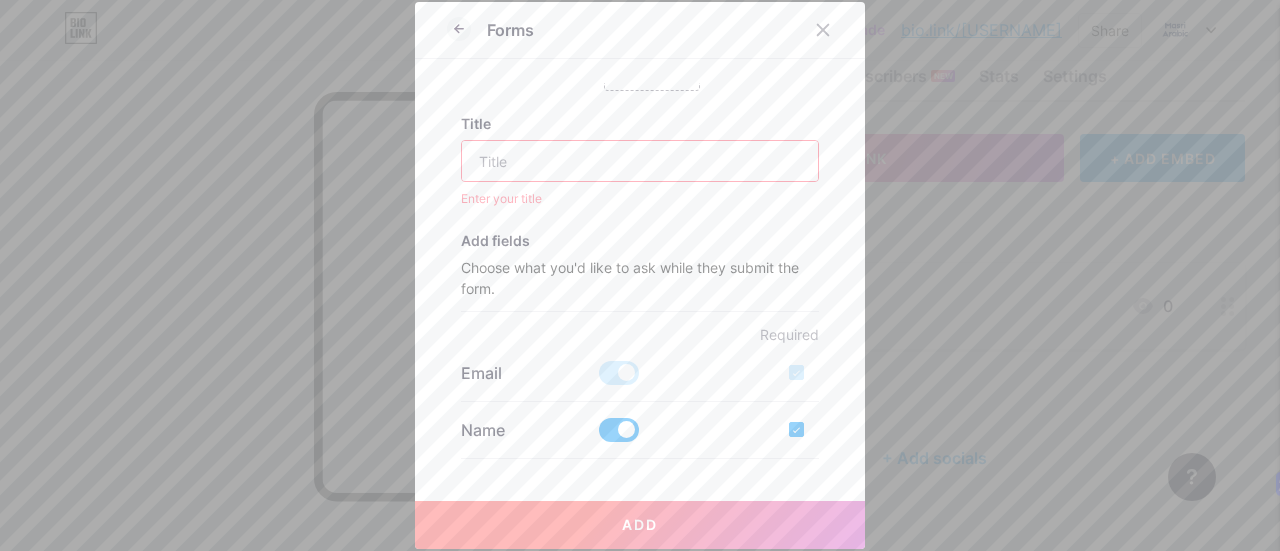 click on "Add fields" at bounding box center (640, 240) 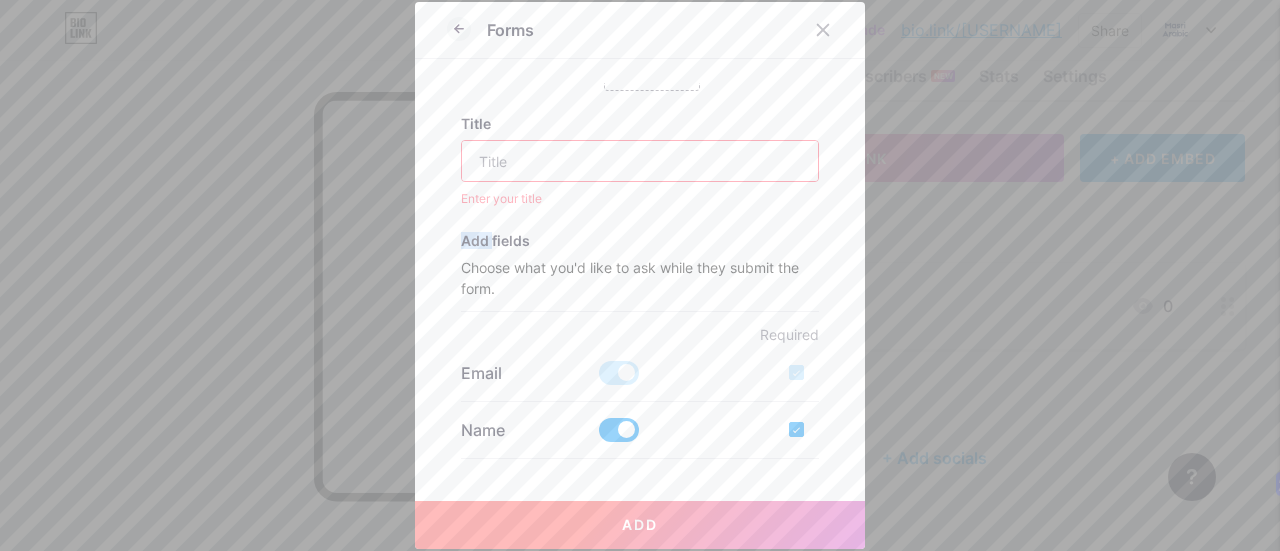 click on "Add fields" at bounding box center [640, 240] 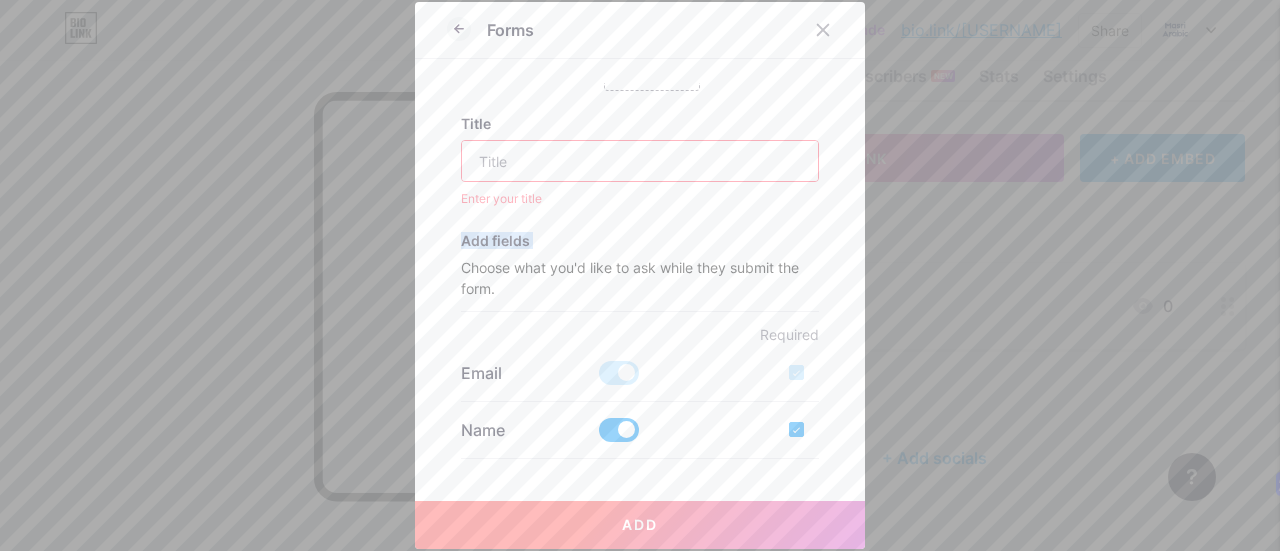 click on "Add fields" at bounding box center [640, 240] 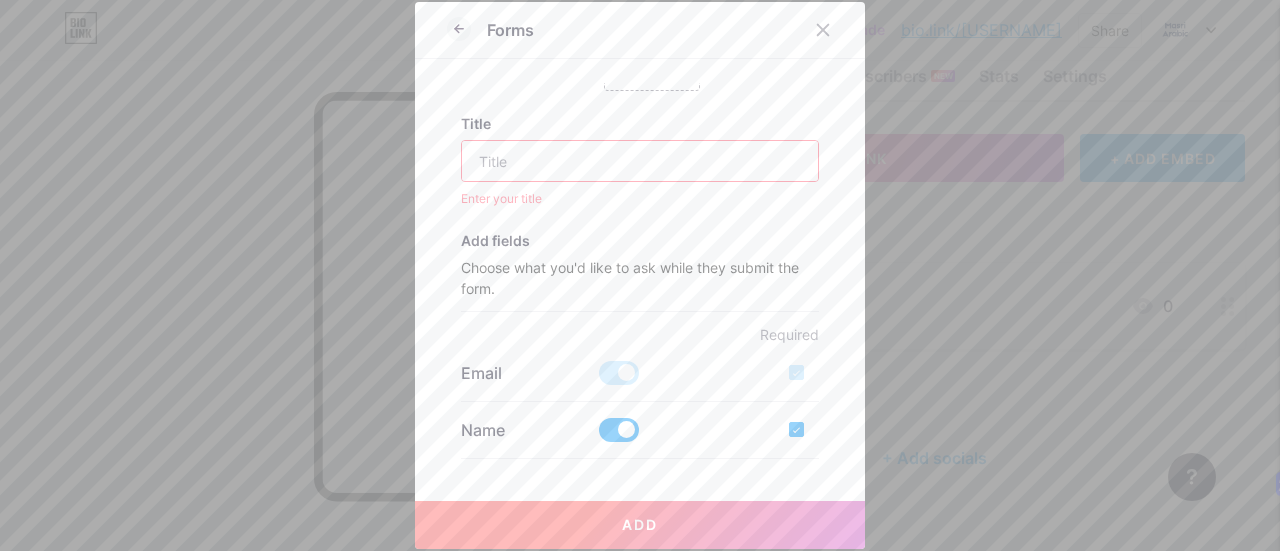 click at bounding box center (640, 161) 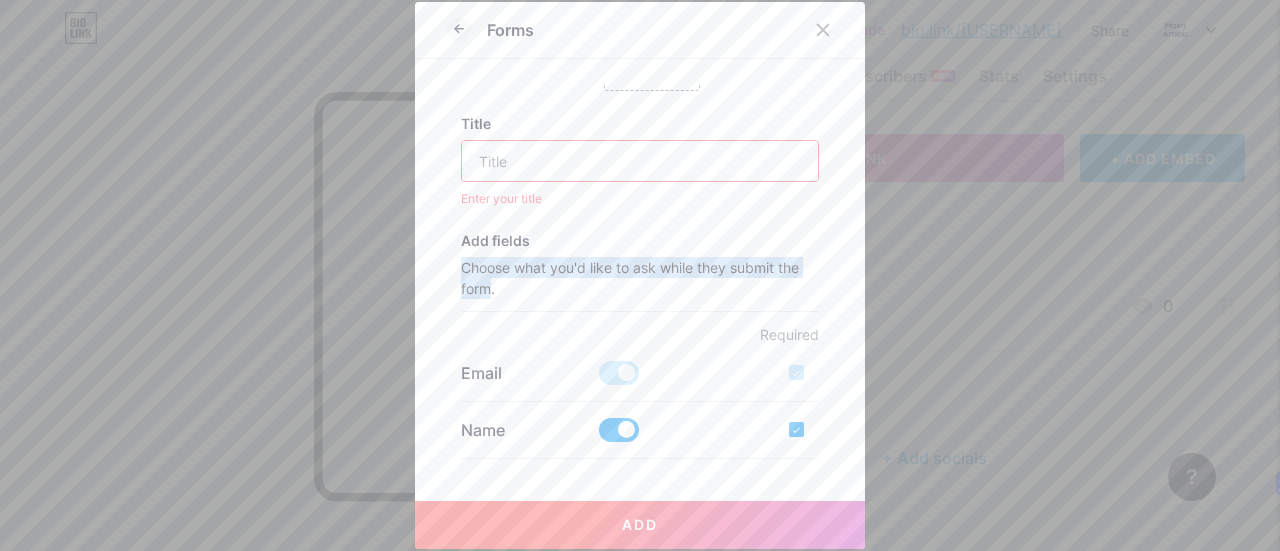 drag, startPoint x: 451, startPoint y: 267, endPoint x: 482, endPoint y: 285, distance: 35.846897 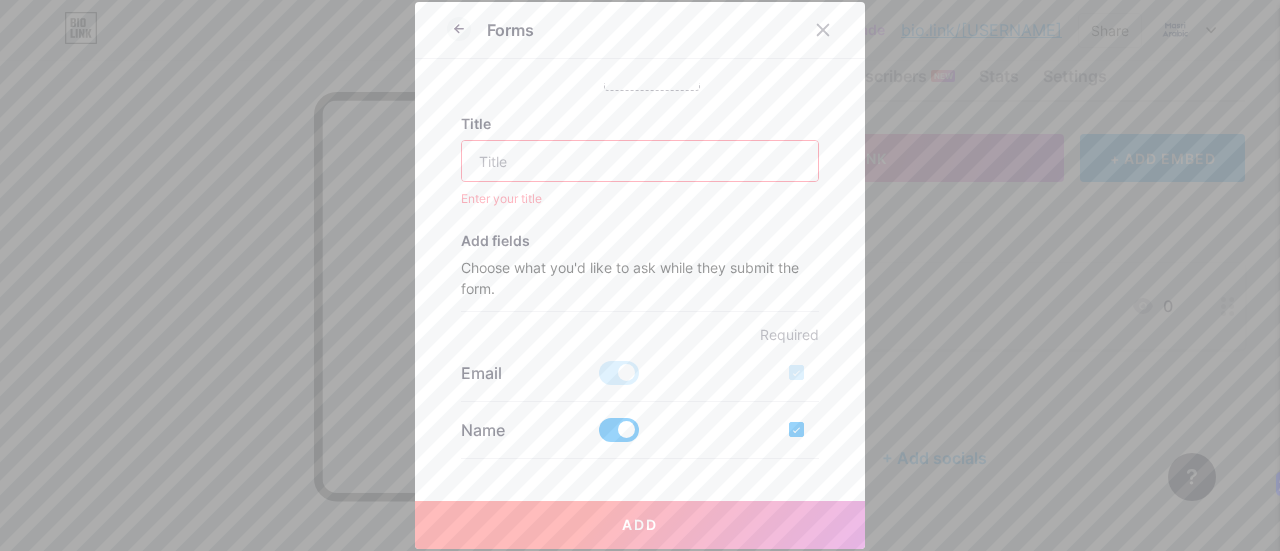click at bounding box center [640, 161] 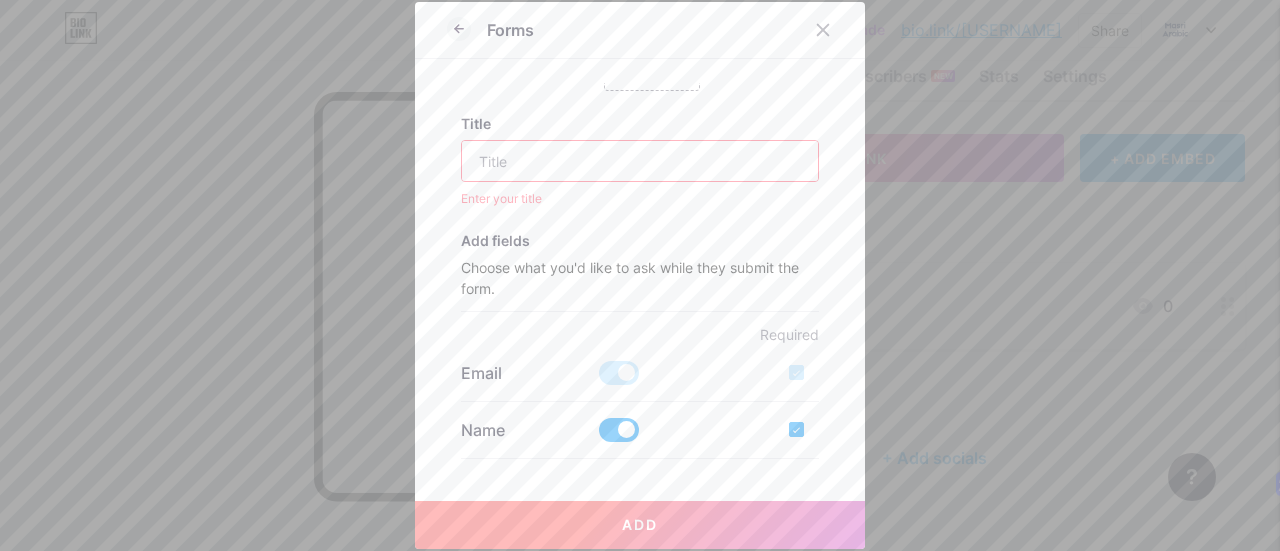 scroll, scrollTop: 0, scrollLeft: 0, axis: both 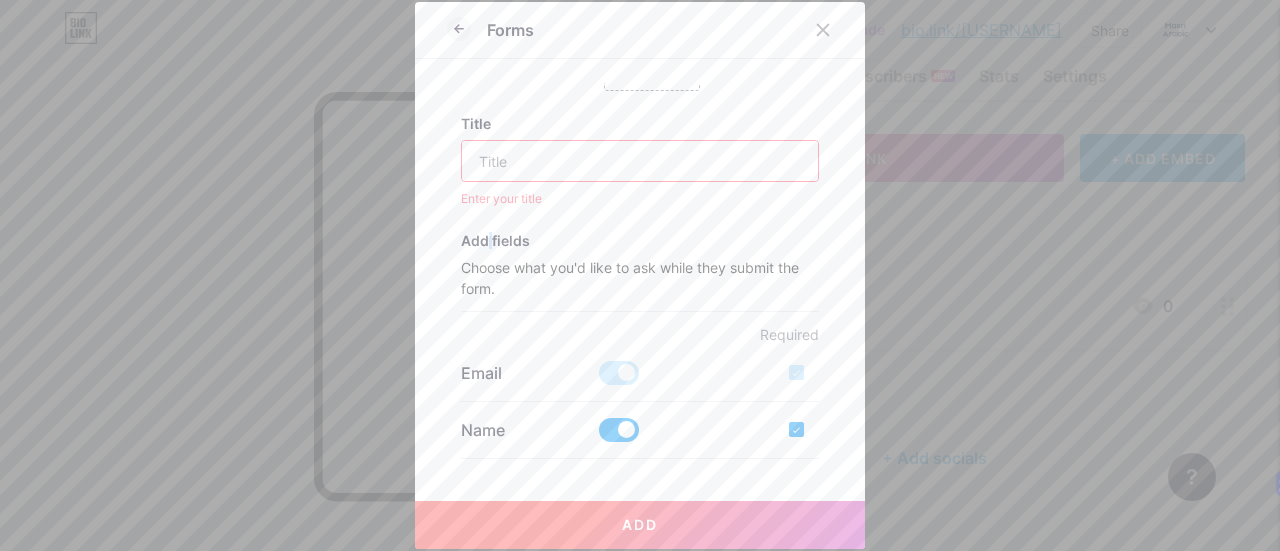 click on "Add fields" at bounding box center (640, 240) 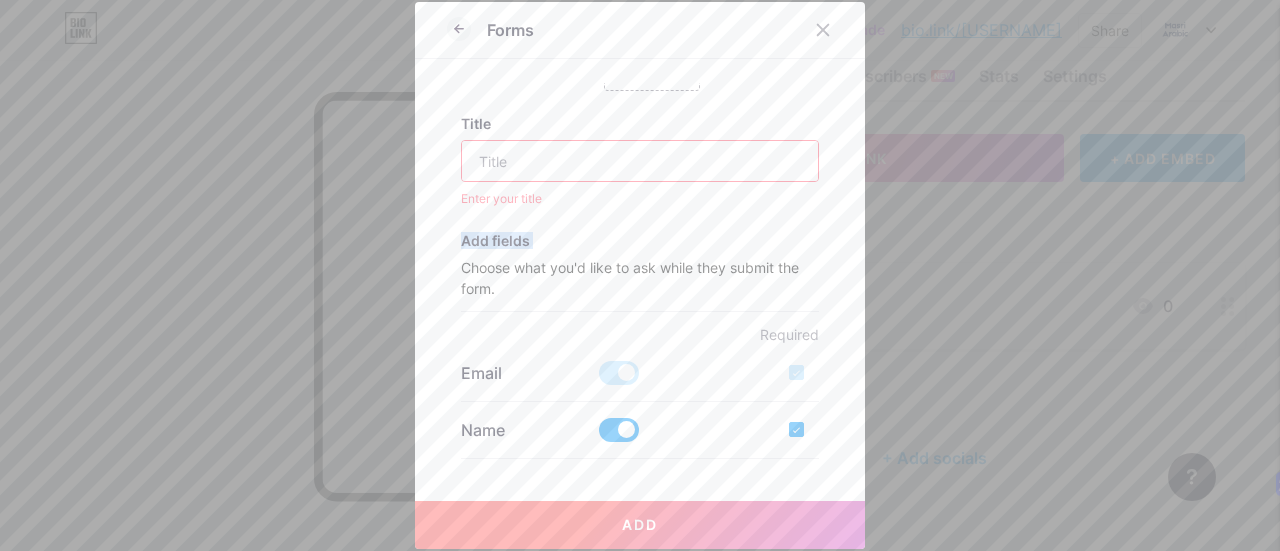 click on "Add fields" at bounding box center (640, 240) 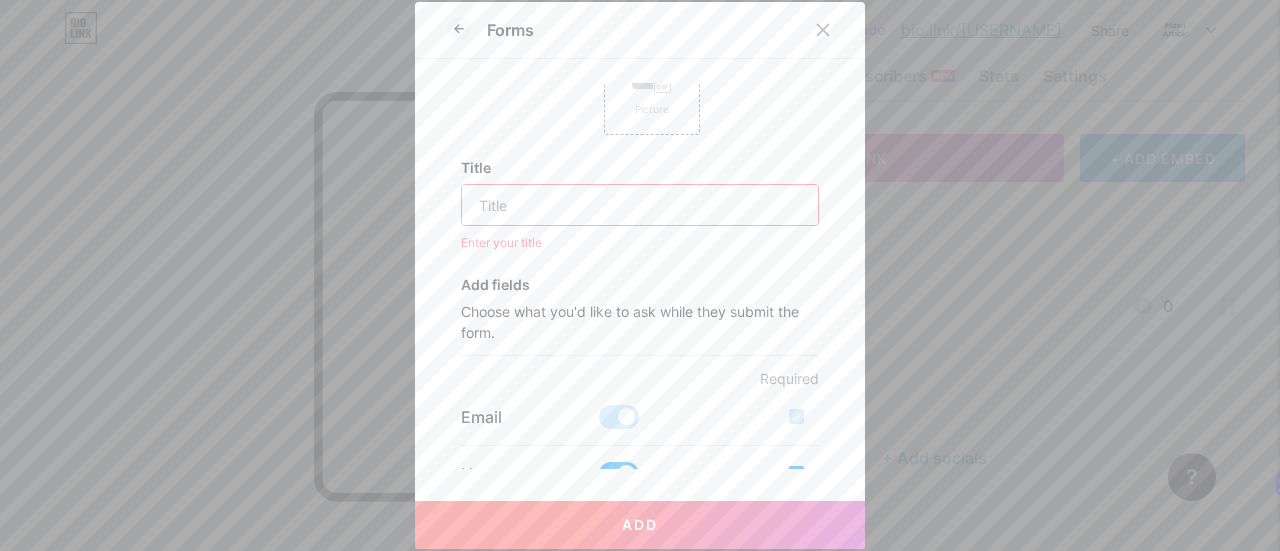 scroll, scrollTop: 59, scrollLeft: 0, axis: vertical 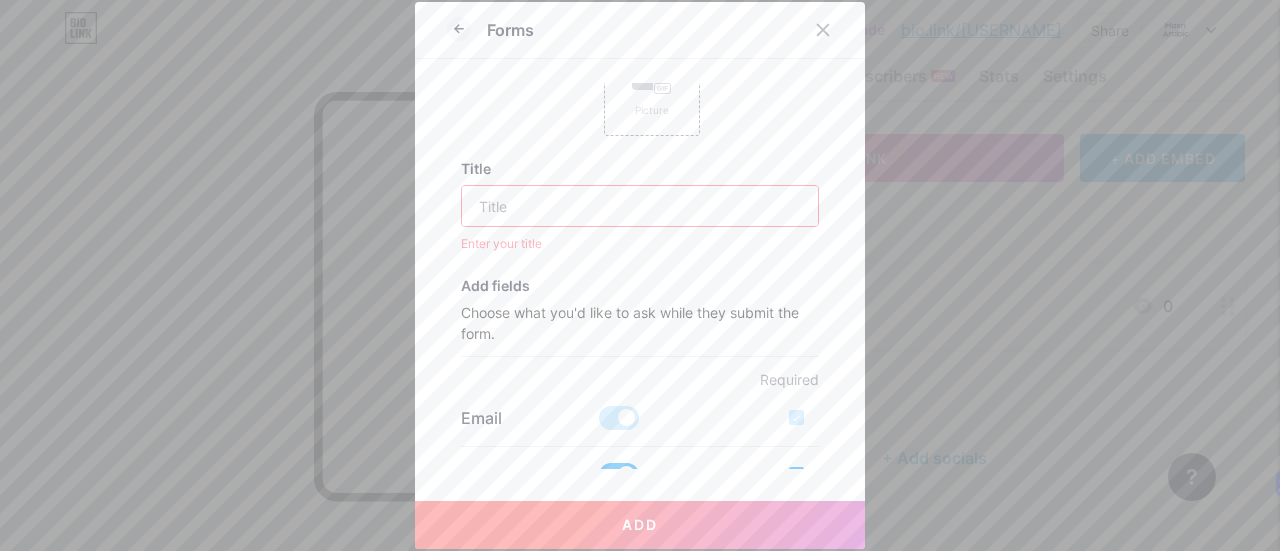 click on "Enter your title" at bounding box center [640, 244] 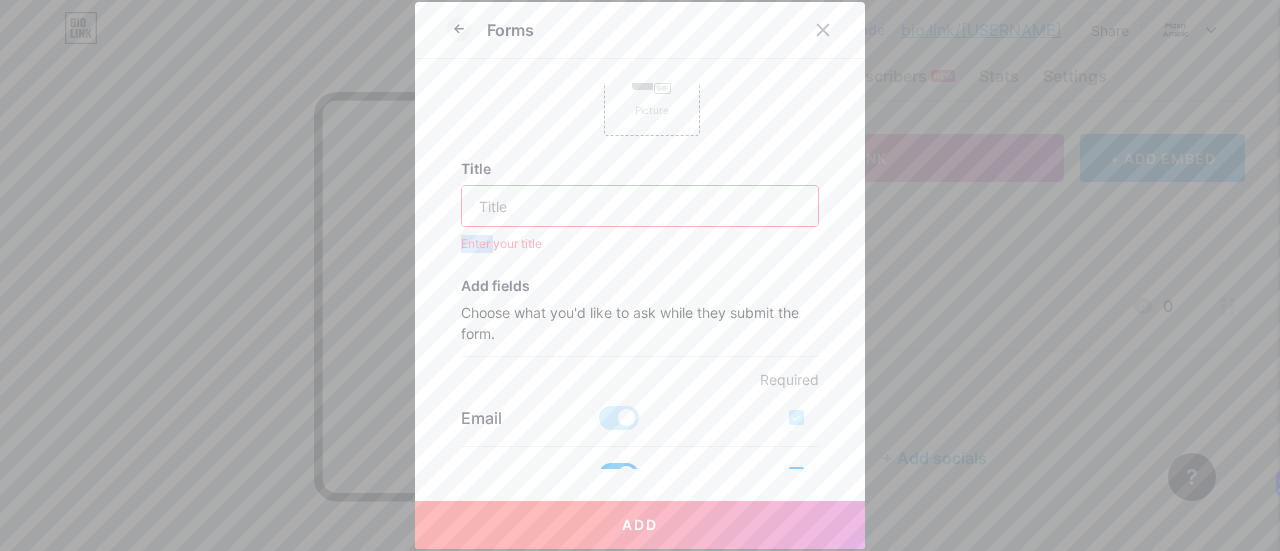 click on "Enter your title" at bounding box center [640, 244] 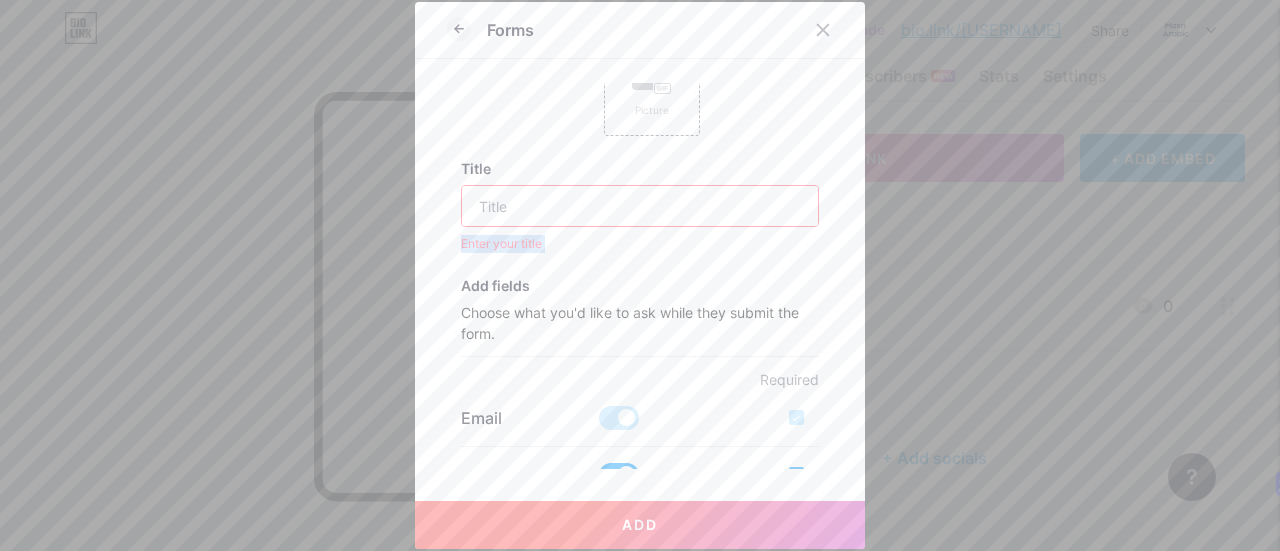 click on "Enter your title" at bounding box center [640, 244] 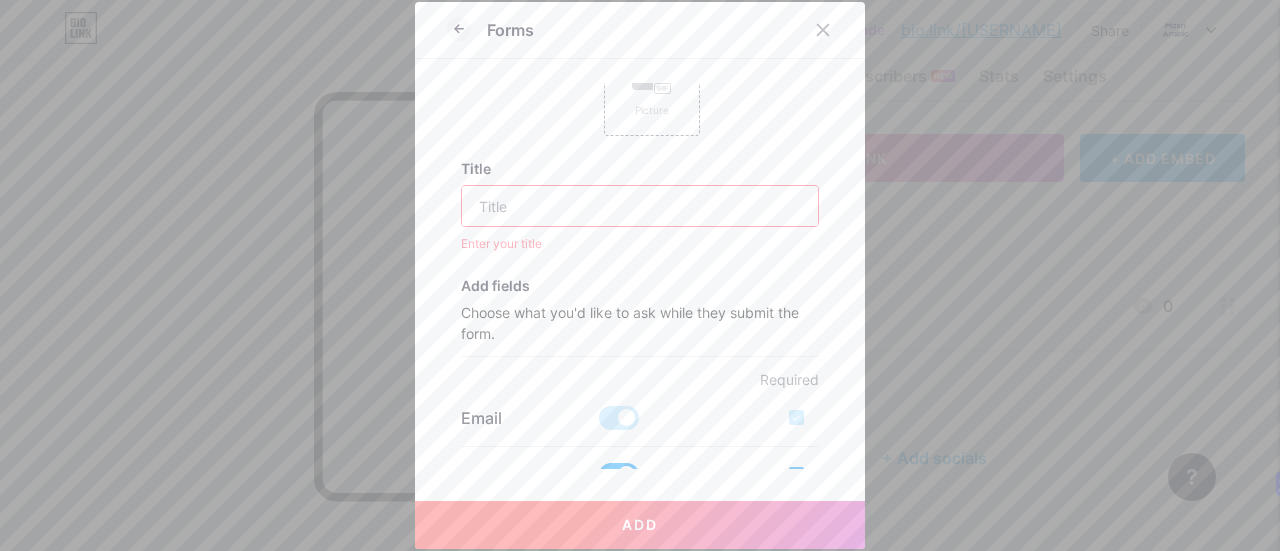 click at bounding box center [640, 206] 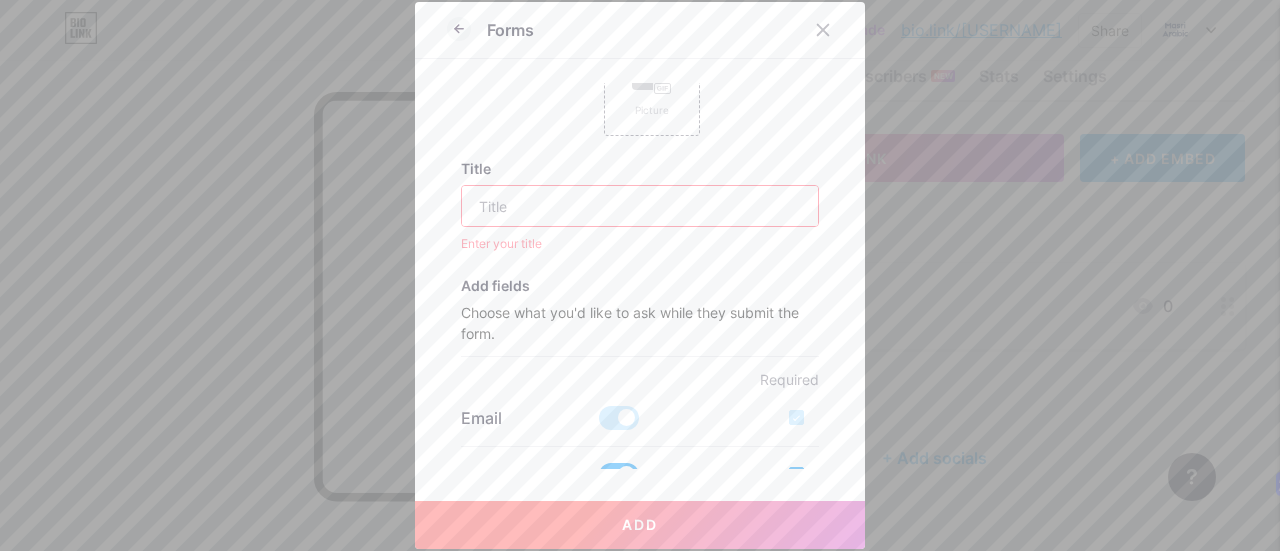 click on "Title" at bounding box center [640, 168] 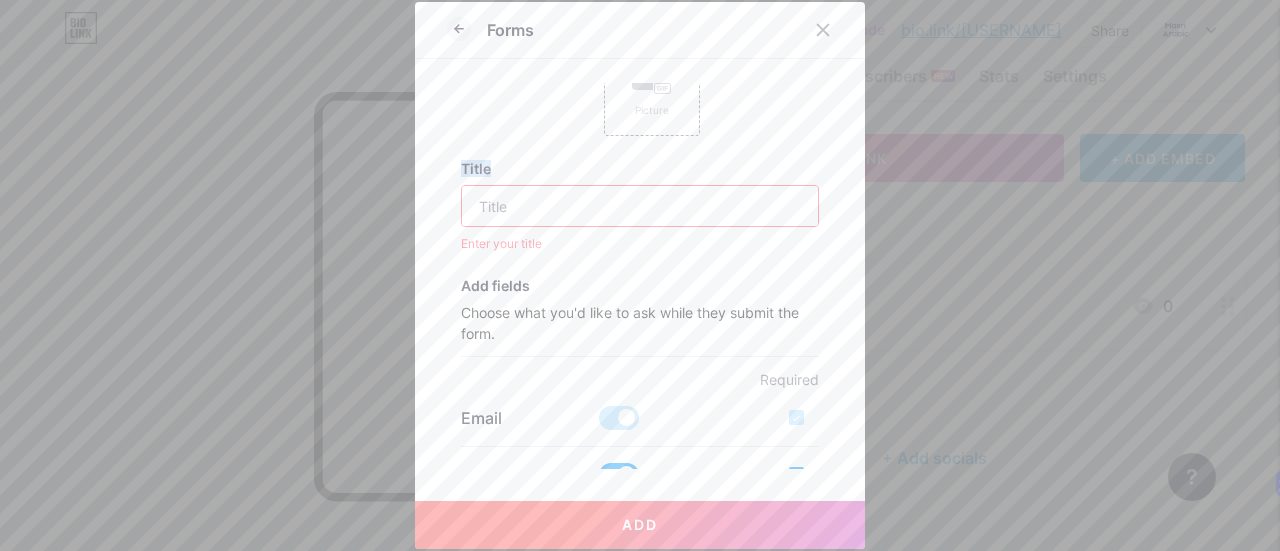 click on "Title" at bounding box center (640, 168) 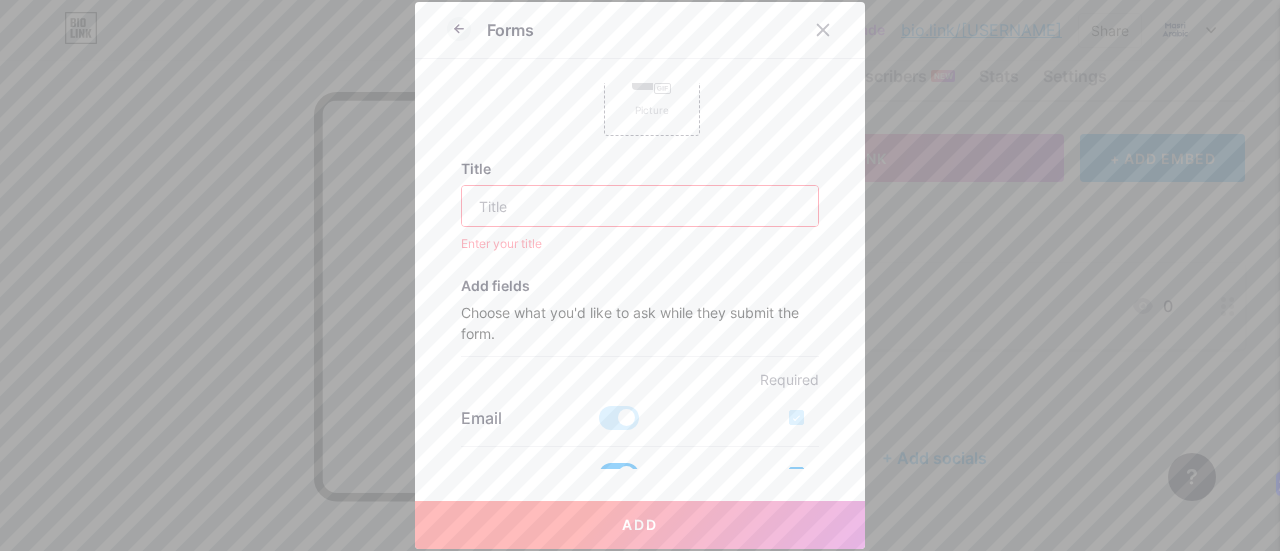 click at bounding box center (640, 206) 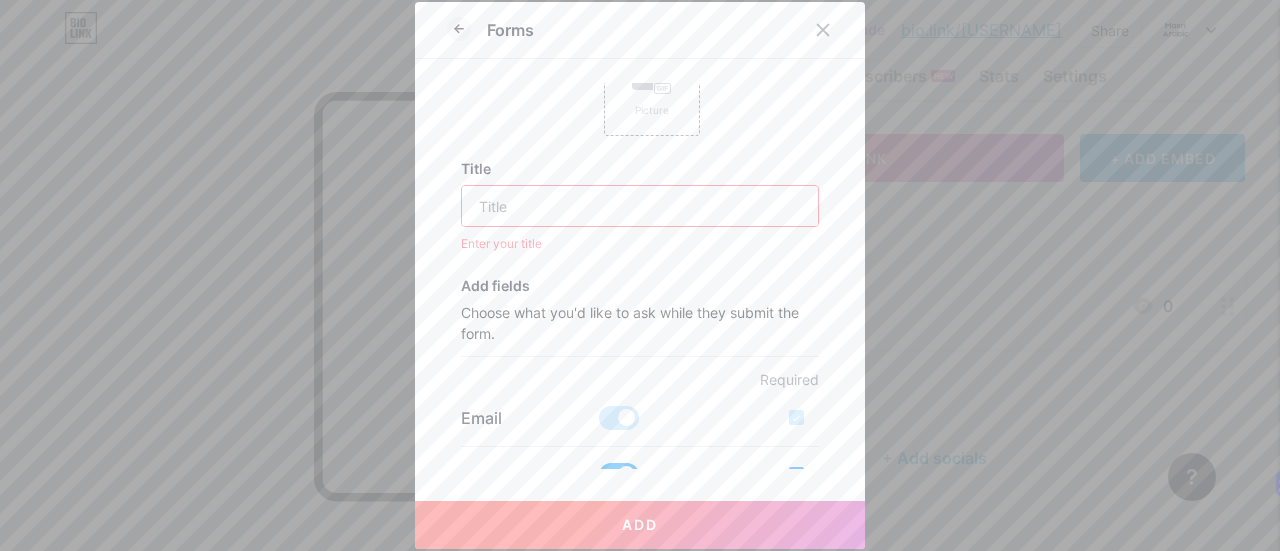 click on "Title" at bounding box center [640, 168] 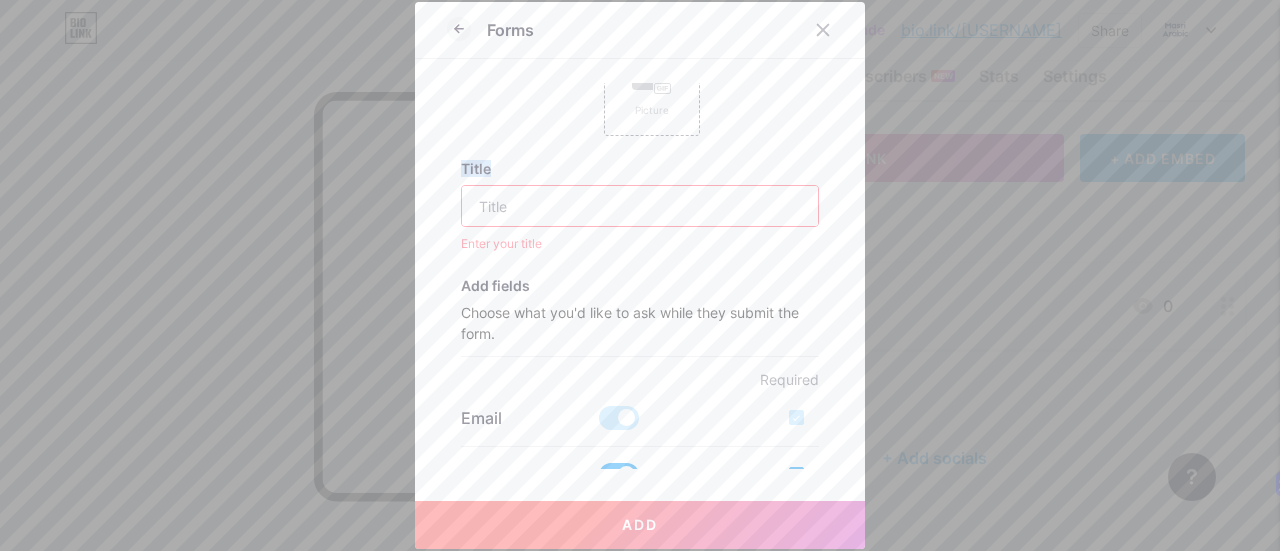 click on "Title" at bounding box center (640, 168) 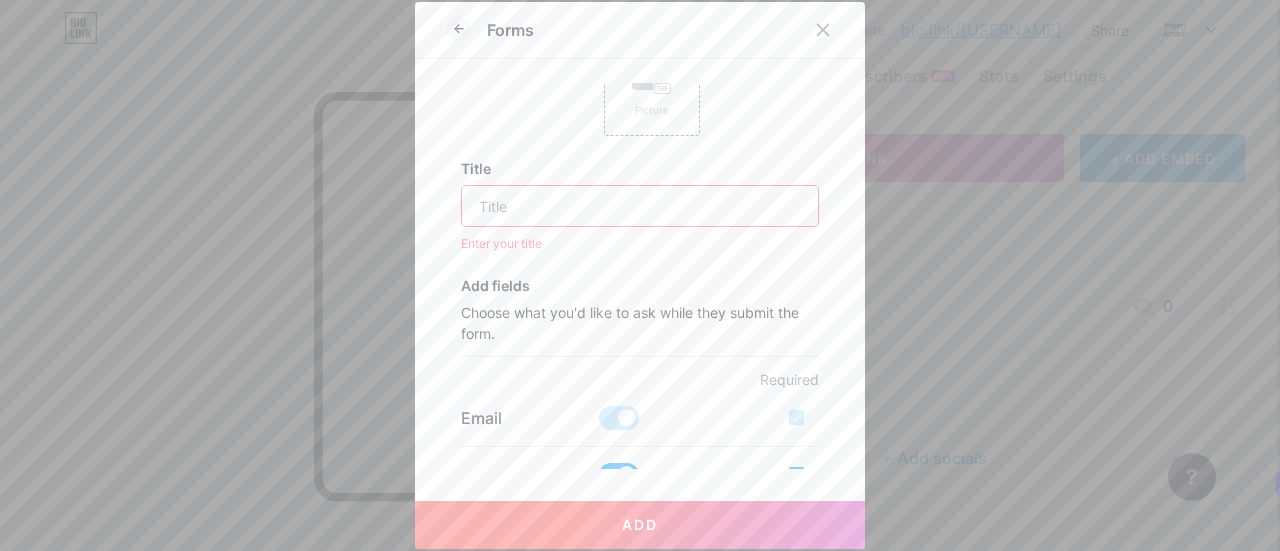 click at bounding box center (640, 206) 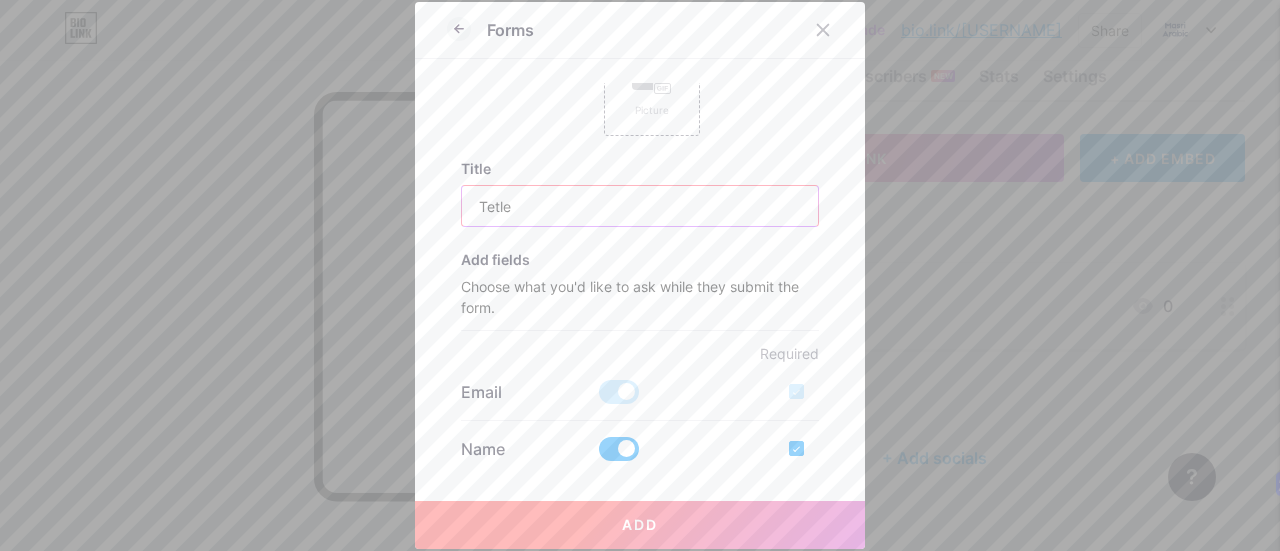 type on "Tetle" 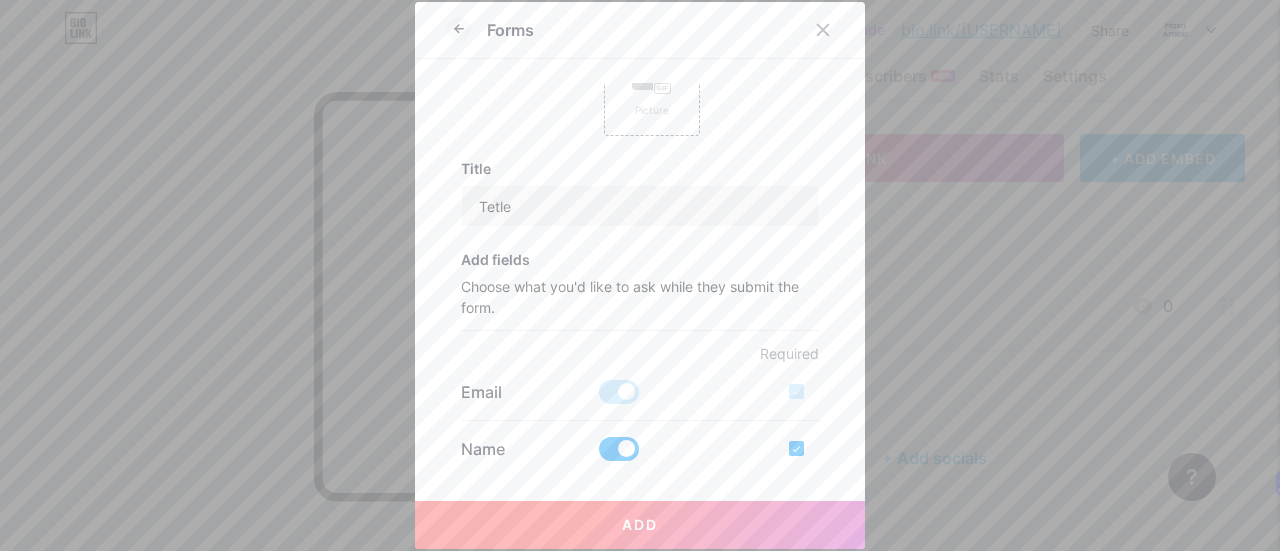 click on "Choose what you'd like to ask while they submit the form." at bounding box center [640, 303] 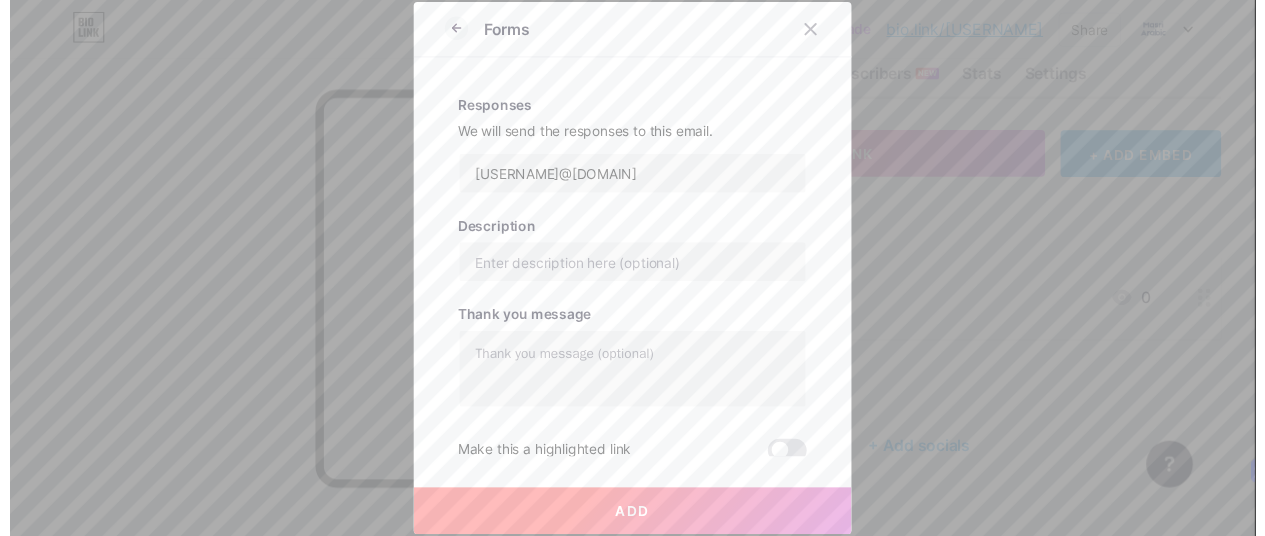 scroll, scrollTop: 692, scrollLeft: 0, axis: vertical 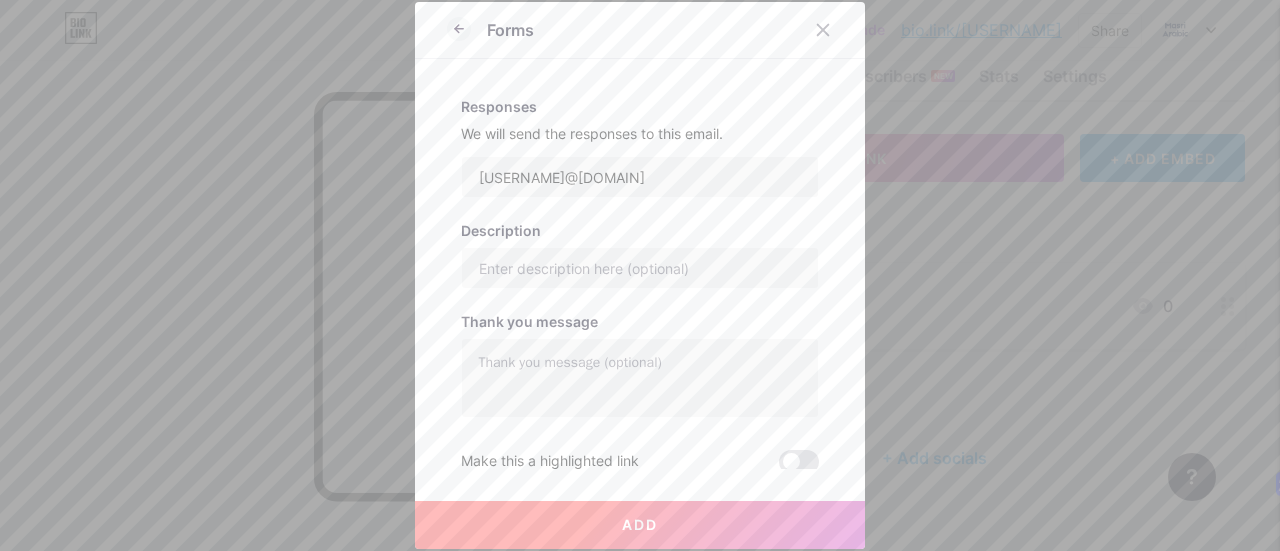click on "Add" at bounding box center (640, 524) 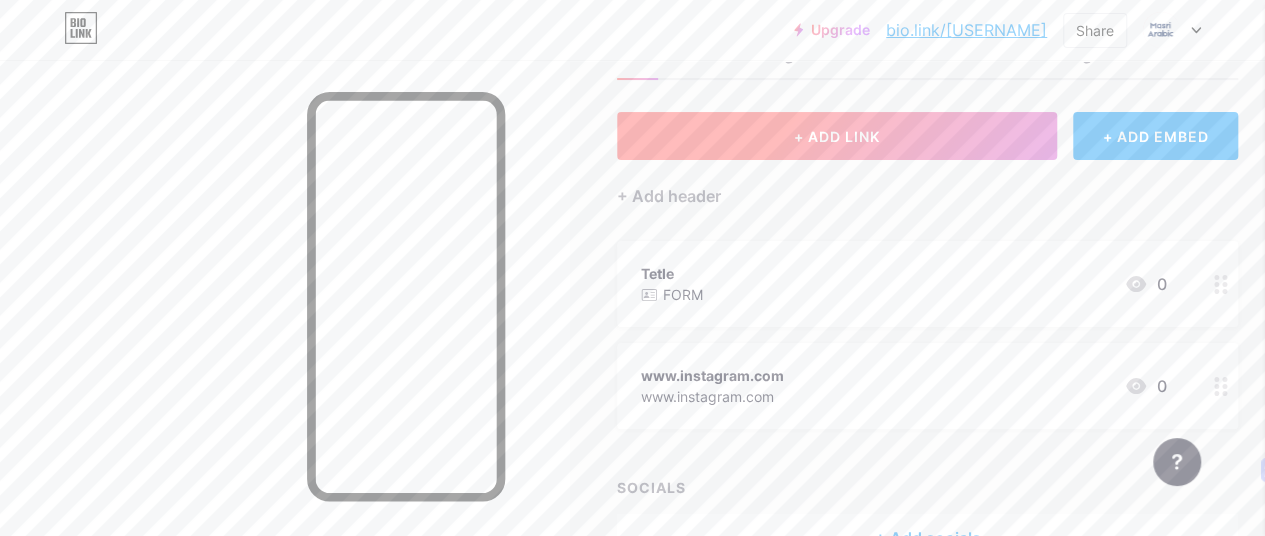 scroll, scrollTop: 0, scrollLeft: 0, axis: both 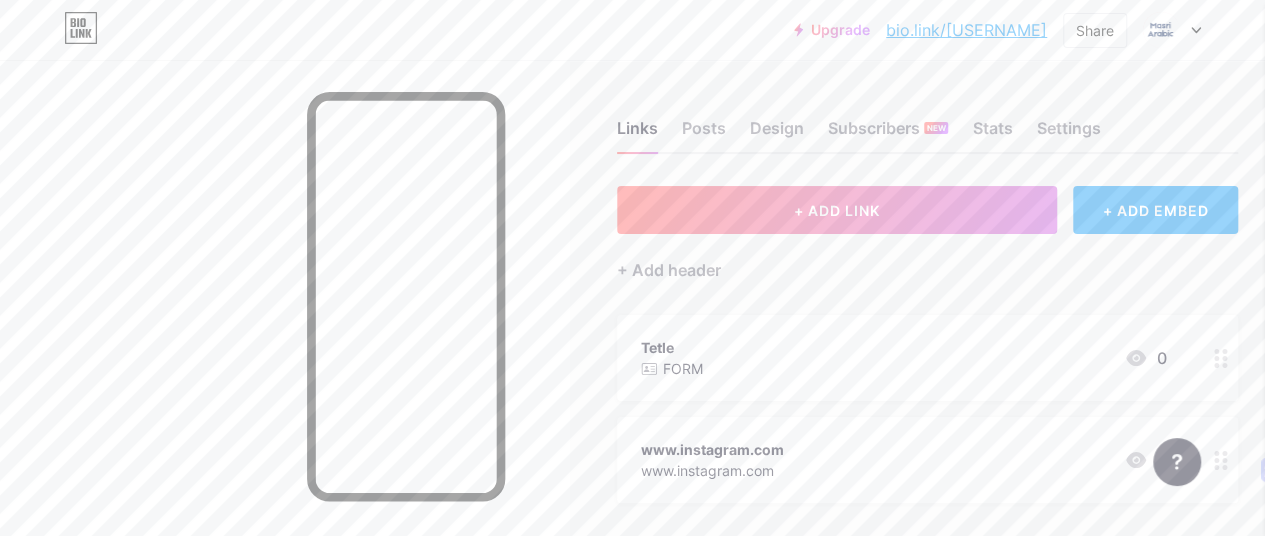 click on "bio.link/[USERNAME]" at bounding box center [966, 30] 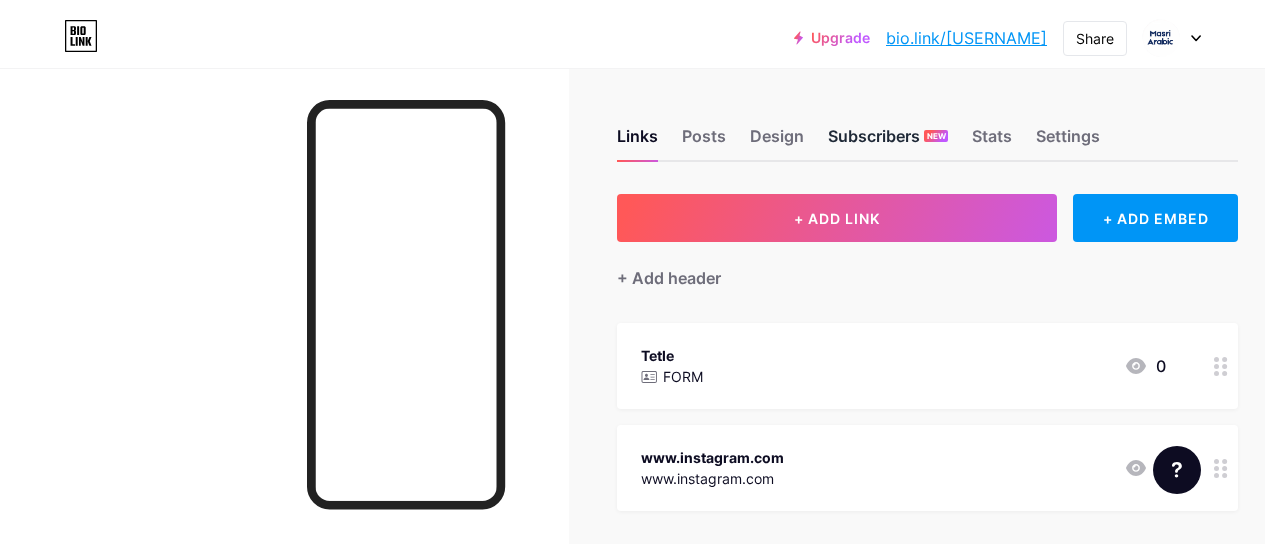 scroll, scrollTop: 0, scrollLeft: 0, axis: both 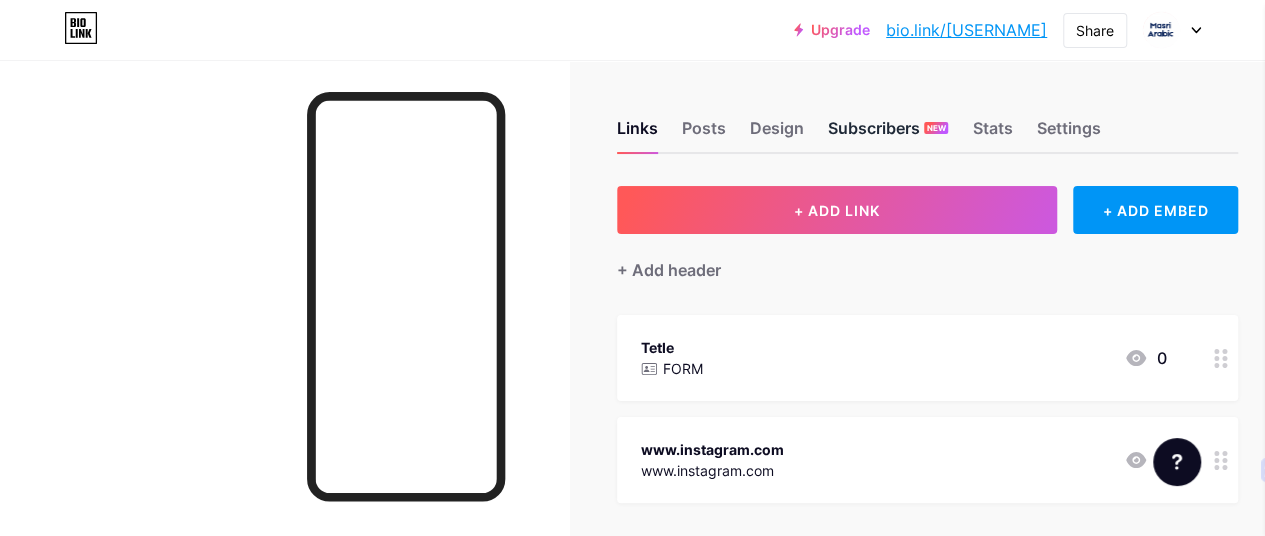click on "Subscribers
NEW" at bounding box center (888, 134) 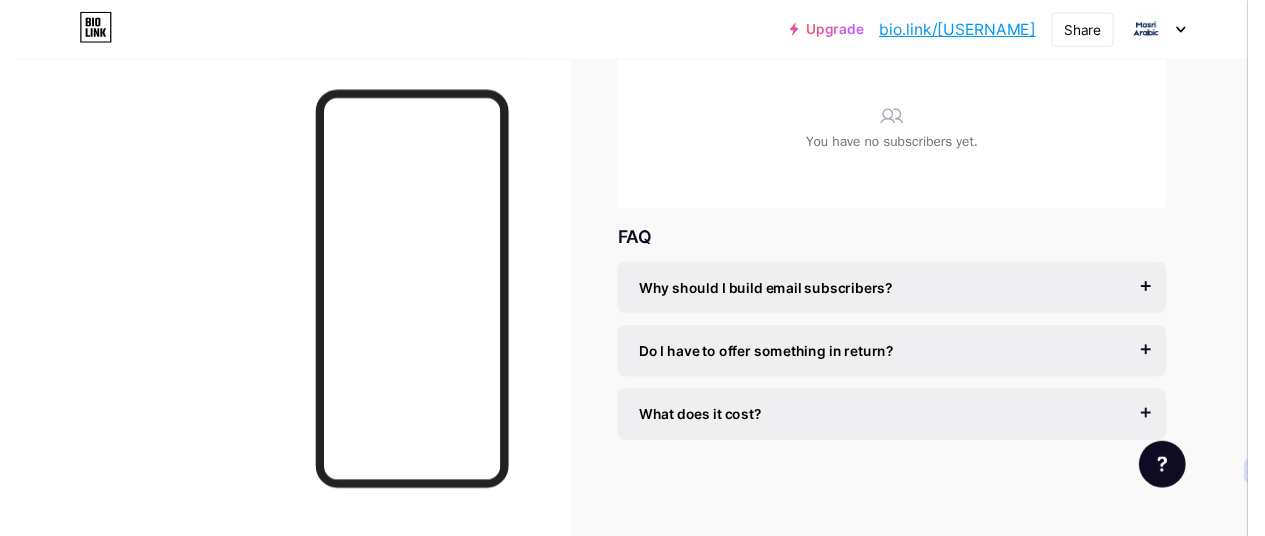 scroll, scrollTop: 0, scrollLeft: 0, axis: both 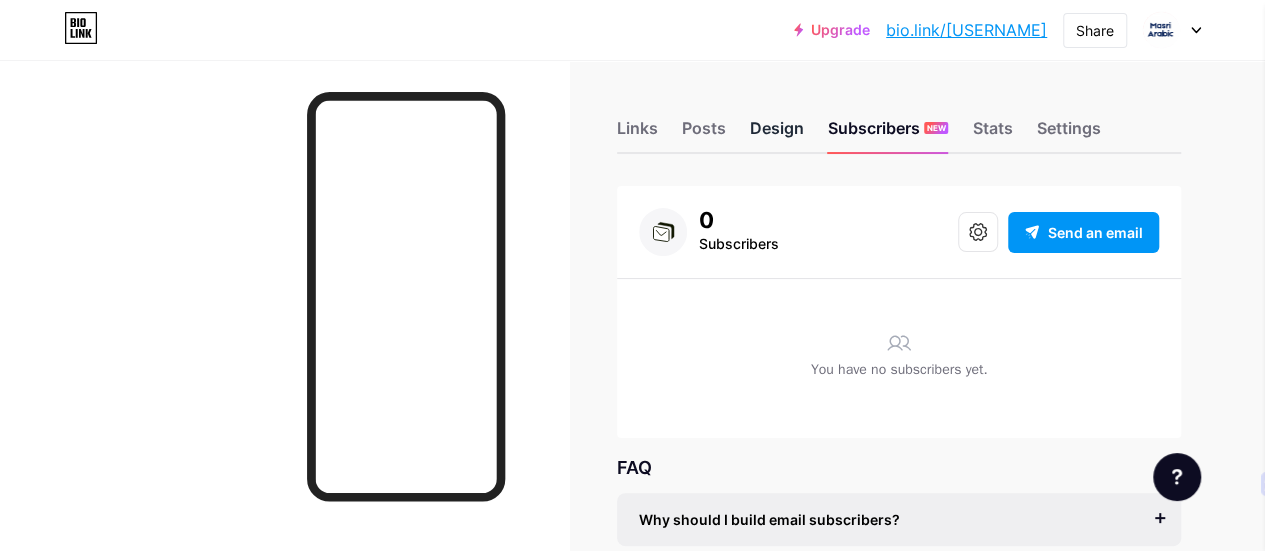 click on "Design" at bounding box center [777, 134] 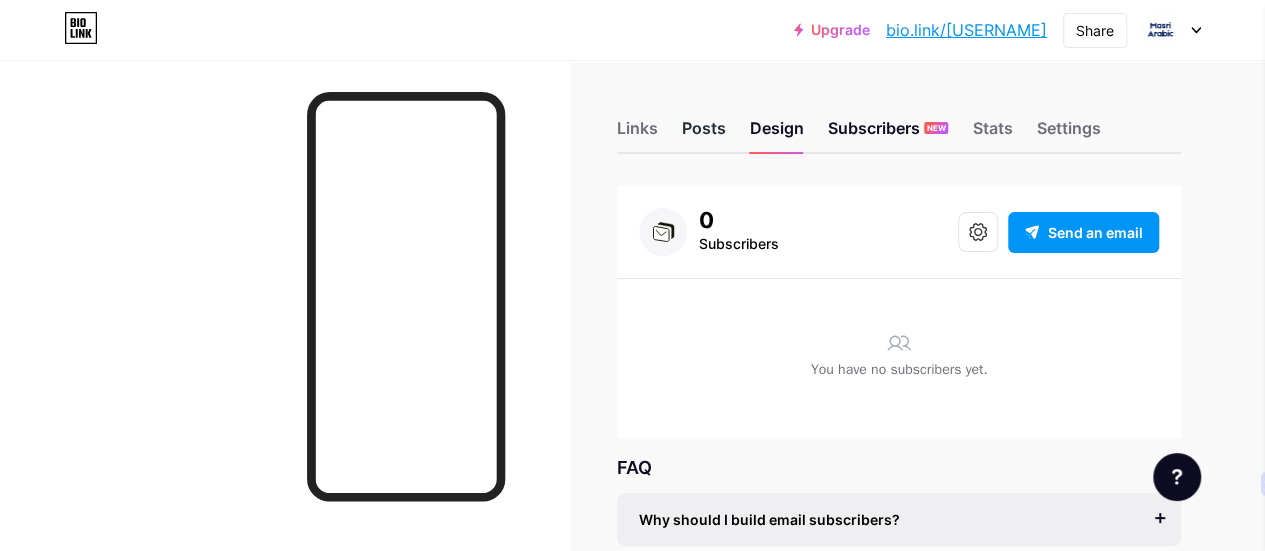 click on "Posts" at bounding box center (704, 134) 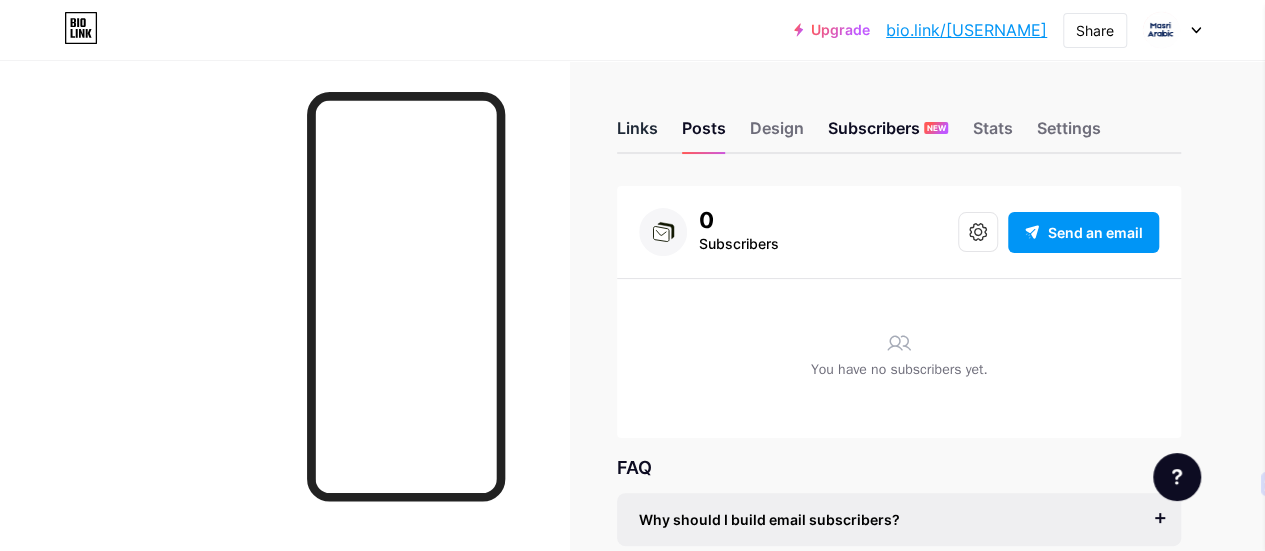 click on "Links" at bounding box center (637, 134) 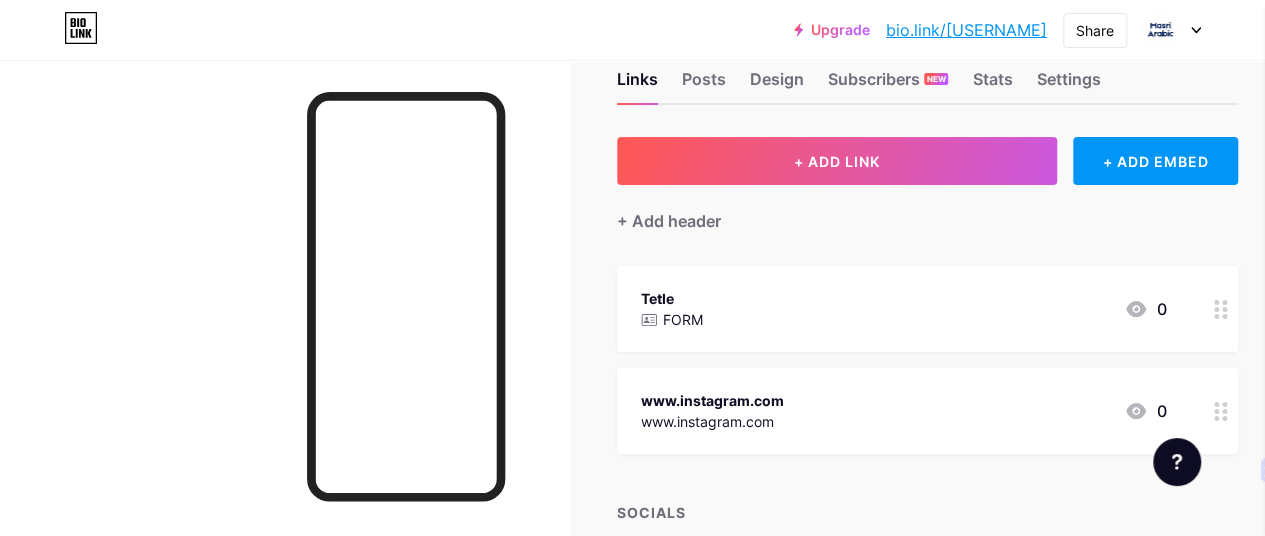 scroll, scrollTop: 51, scrollLeft: 0, axis: vertical 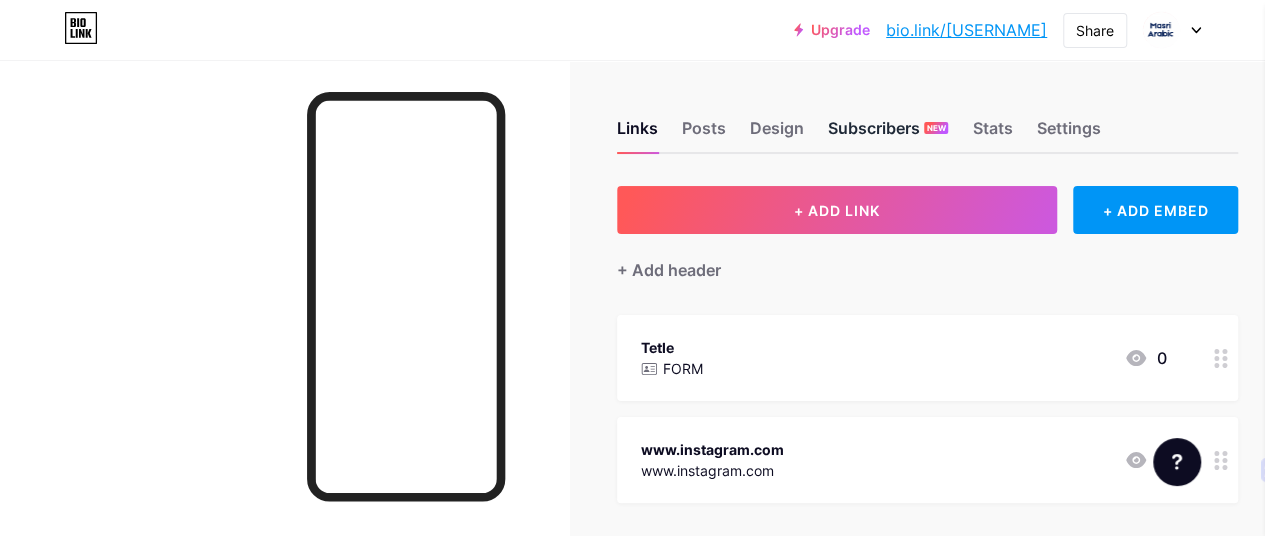 click on "Subscribers
NEW" at bounding box center [888, 134] 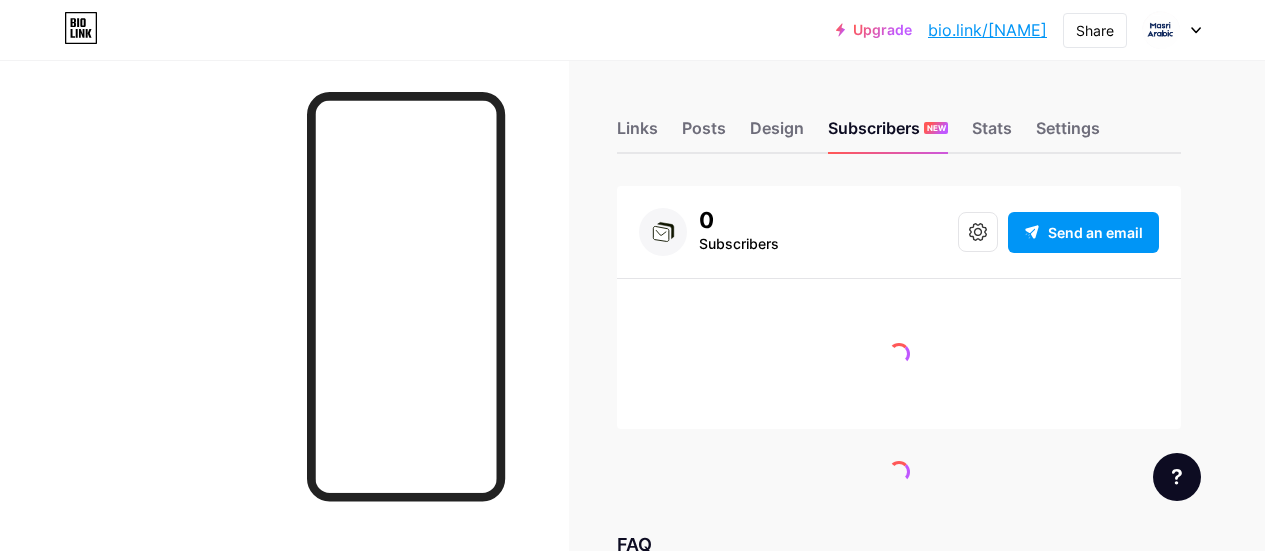 scroll, scrollTop: 0, scrollLeft: 0, axis: both 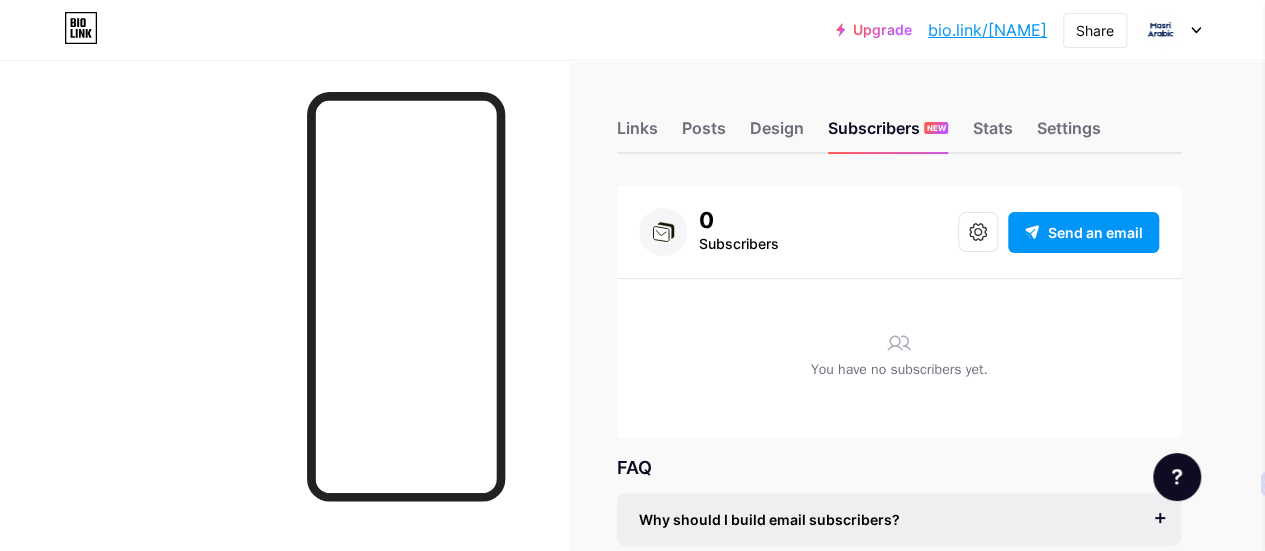 click on "Links
Posts
Design
Subscribers
NEW
Stats
Settings" at bounding box center (899, 119) 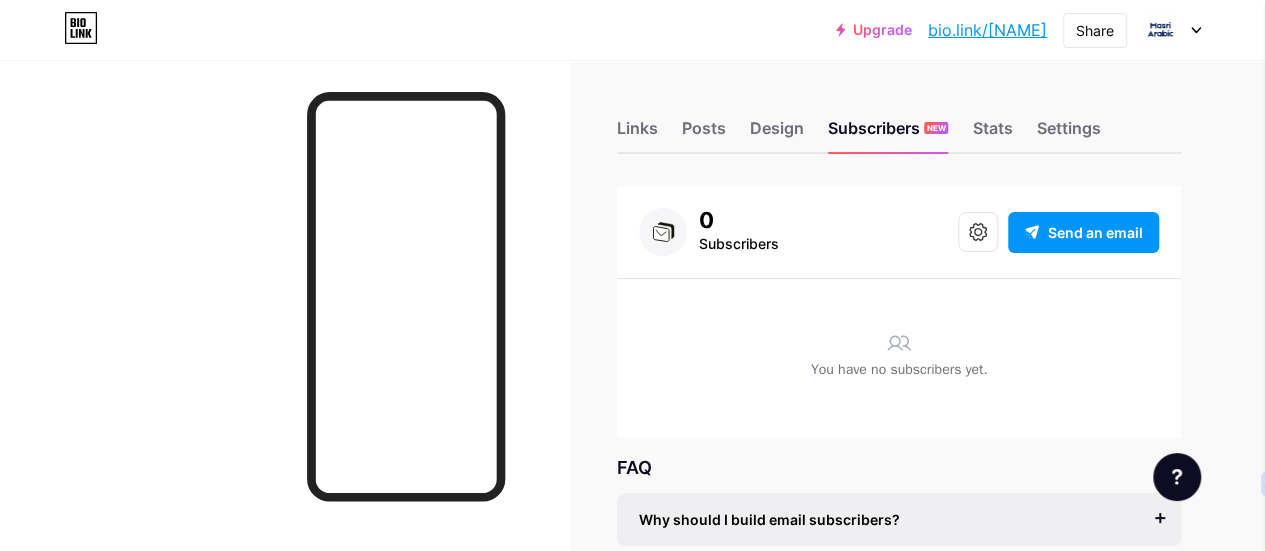 click on "Links
Posts
Design
Subscribers
NEW
Stats
Settings" at bounding box center (899, 119) 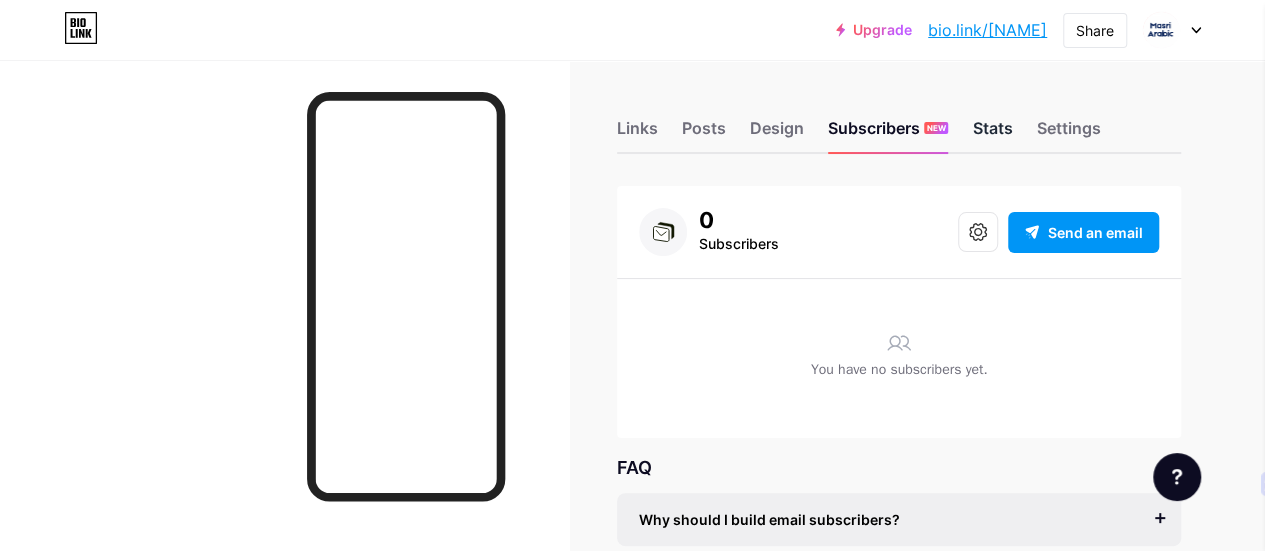 click on "Stats" at bounding box center [992, 134] 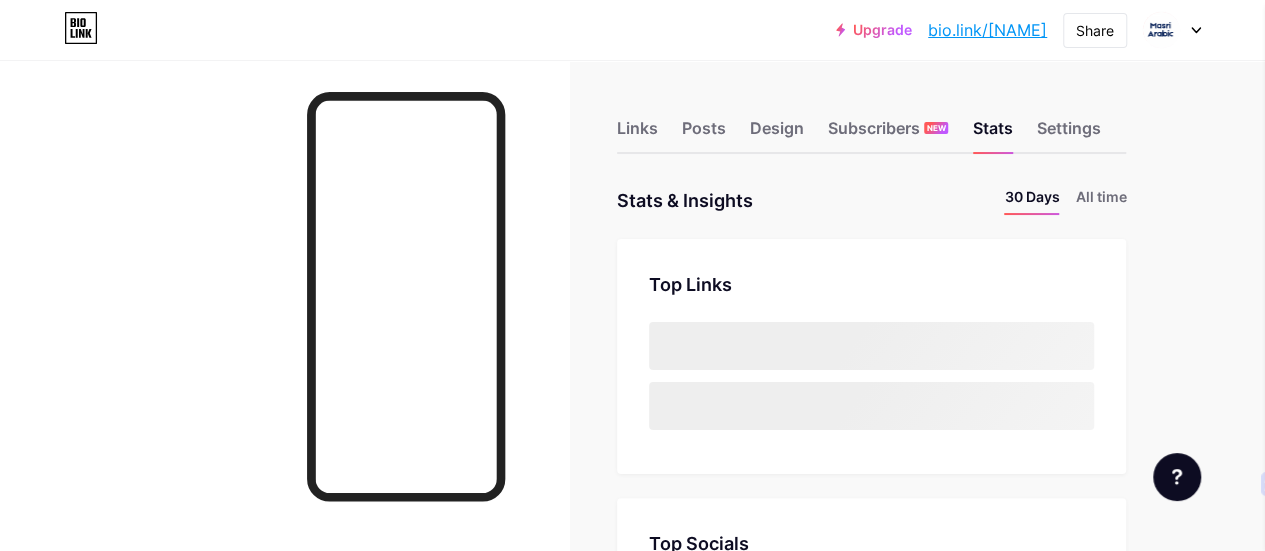 scroll, scrollTop: 40, scrollLeft: 0, axis: vertical 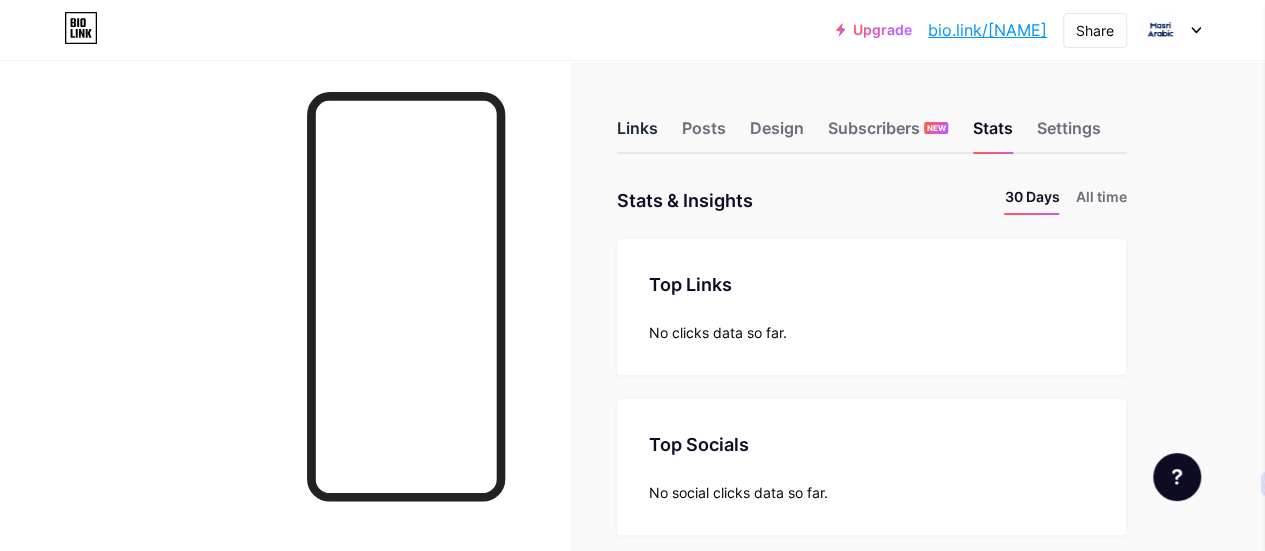 click on "Links" at bounding box center (637, 134) 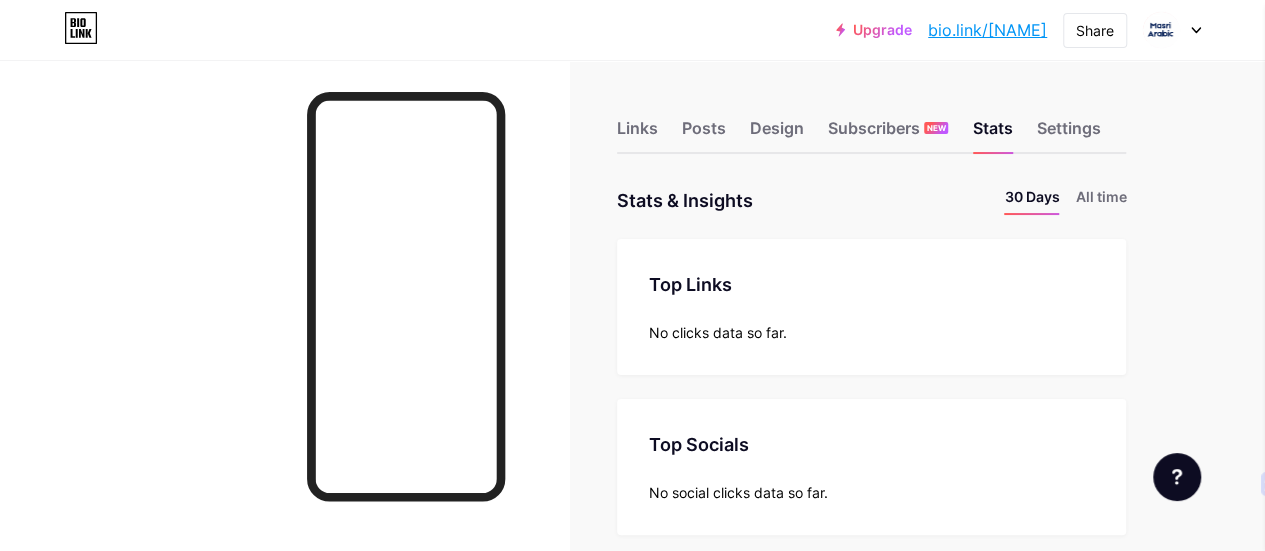 scroll, scrollTop: 999448, scrollLeft: 998735, axis: both 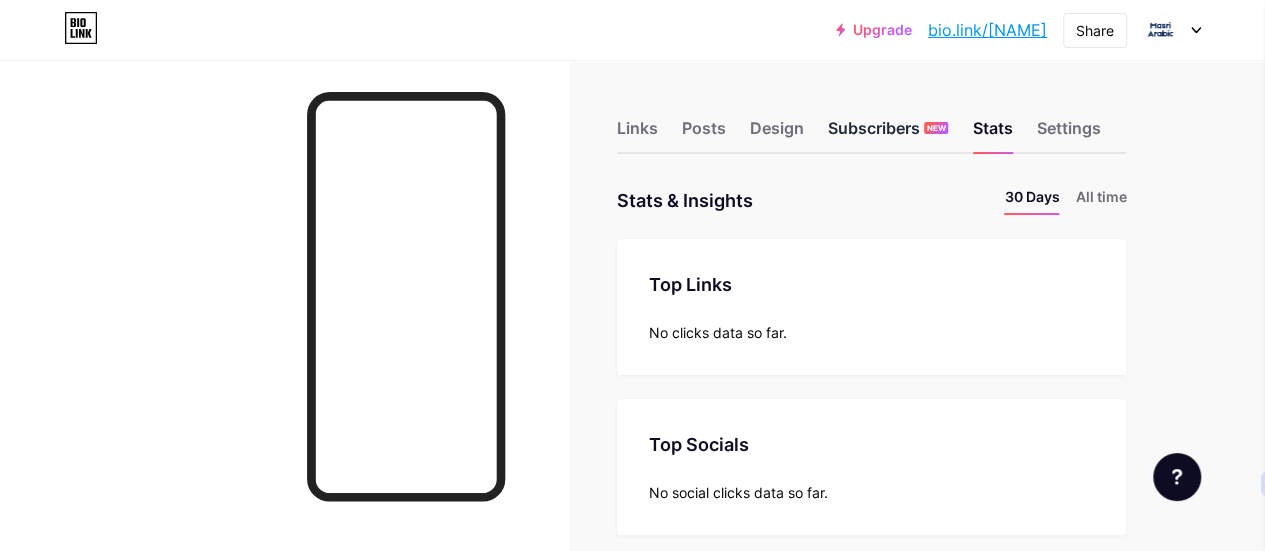 click on "Subscribers
NEW" at bounding box center [888, 134] 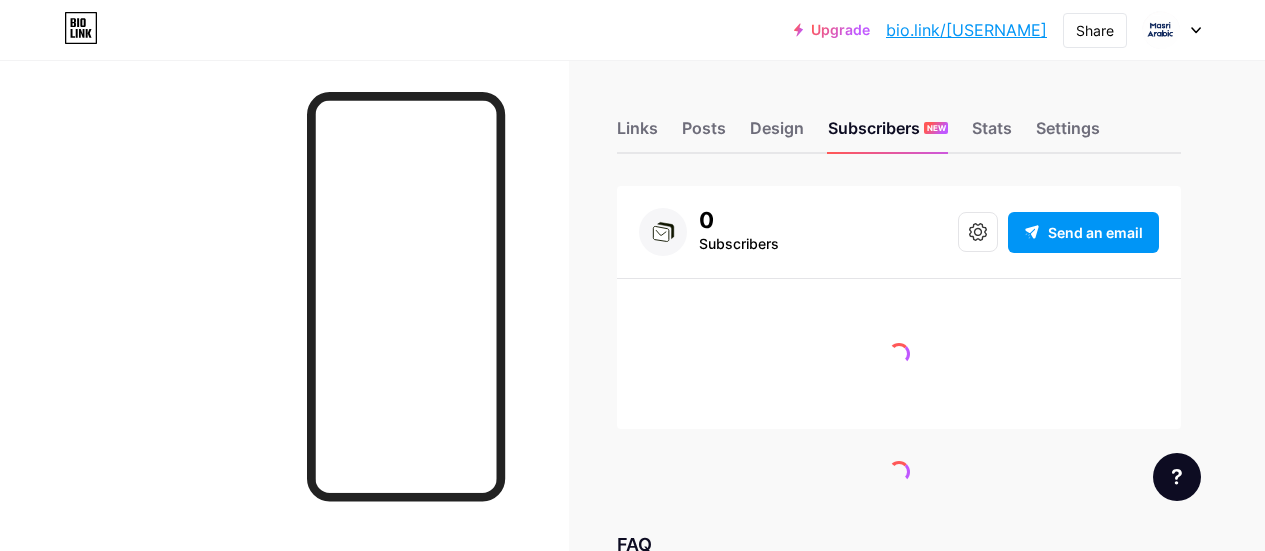 scroll, scrollTop: 0, scrollLeft: 0, axis: both 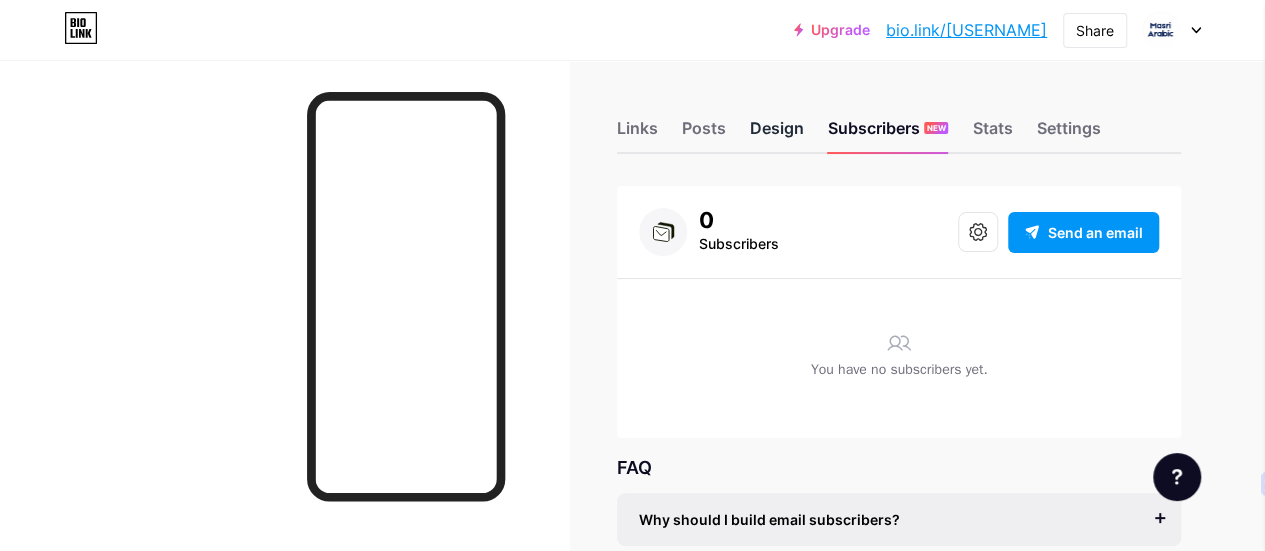 click on "Design" at bounding box center (777, 134) 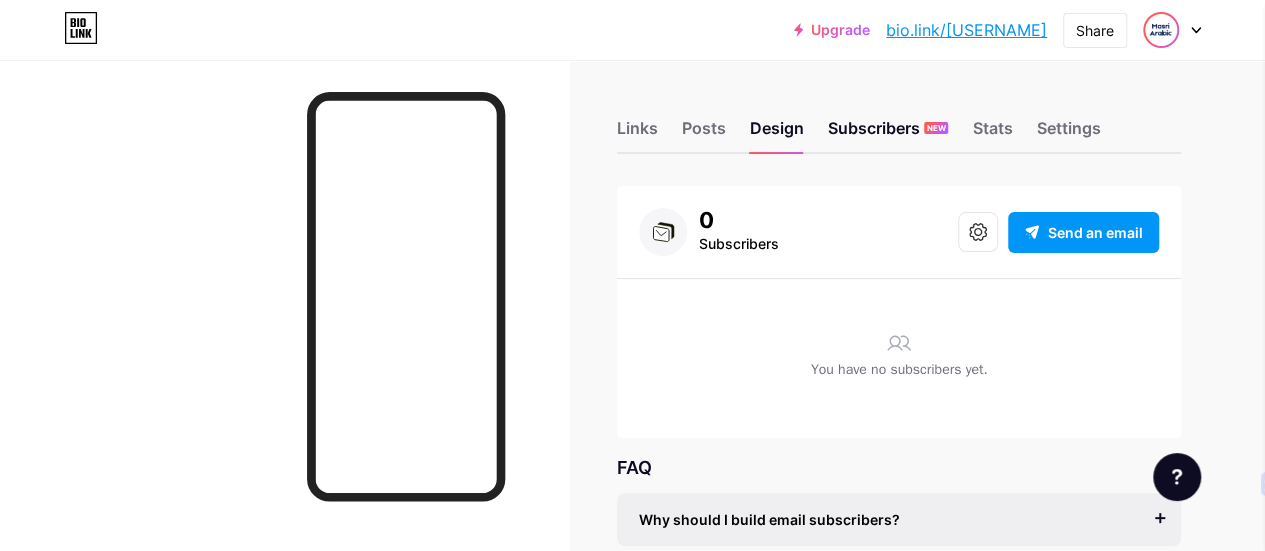 click at bounding box center [1161, 30] 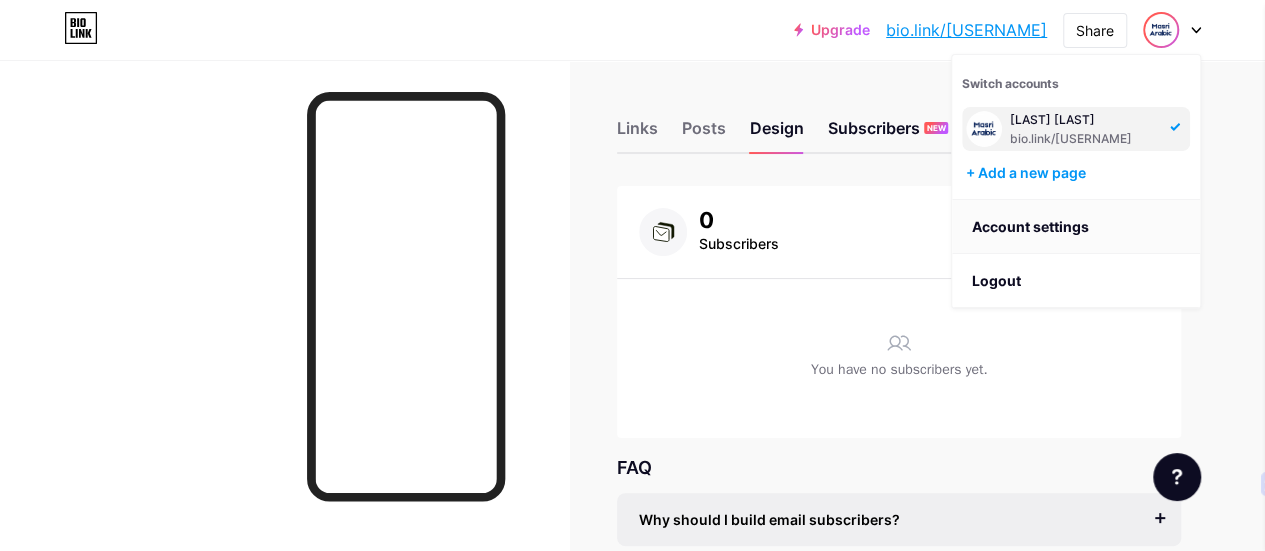click on "Account settings" at bounding box center [1076, 227] 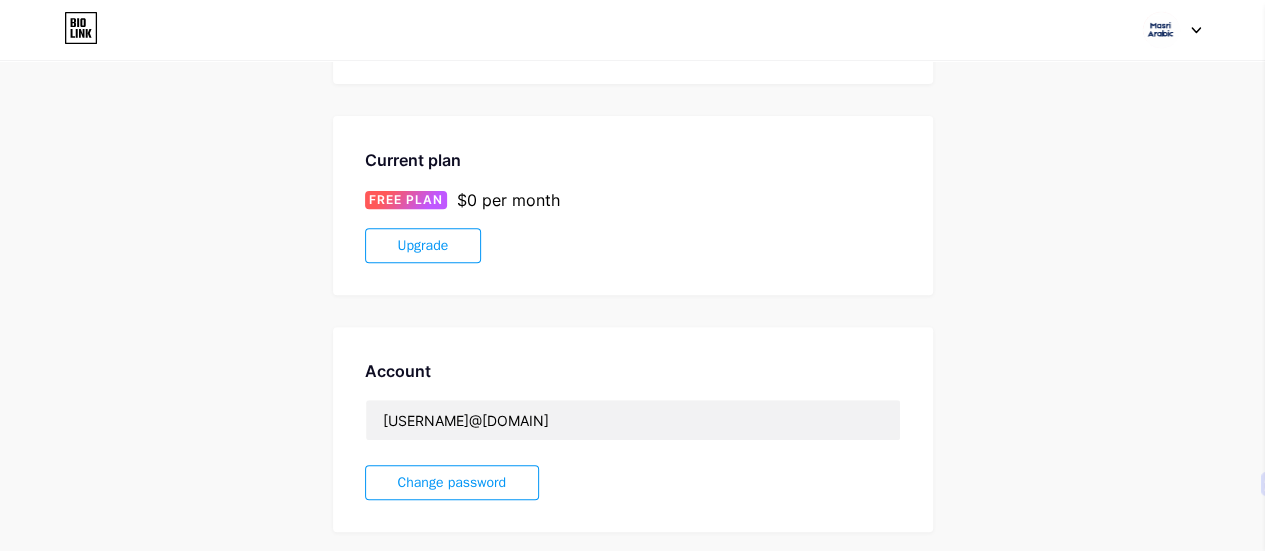 scroll, scrollTop: 561, scrollLeft: 0, axis: vertical 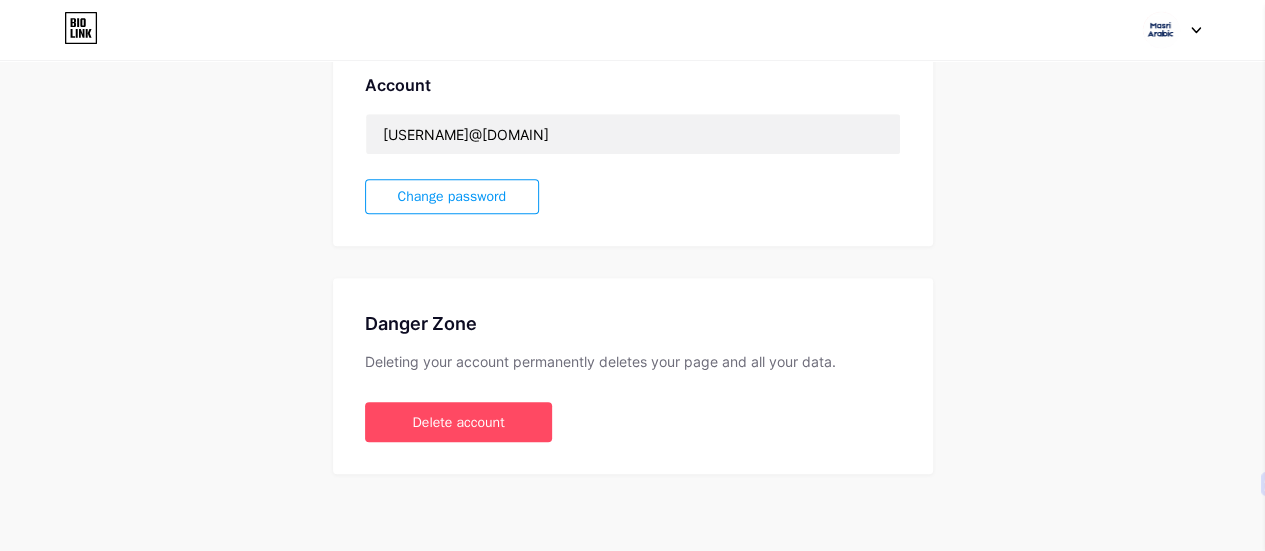 click on "Danger Zone   Deleting your account permanently deletes your page and all your data.   Delete account" at bounding box center [633, 376] 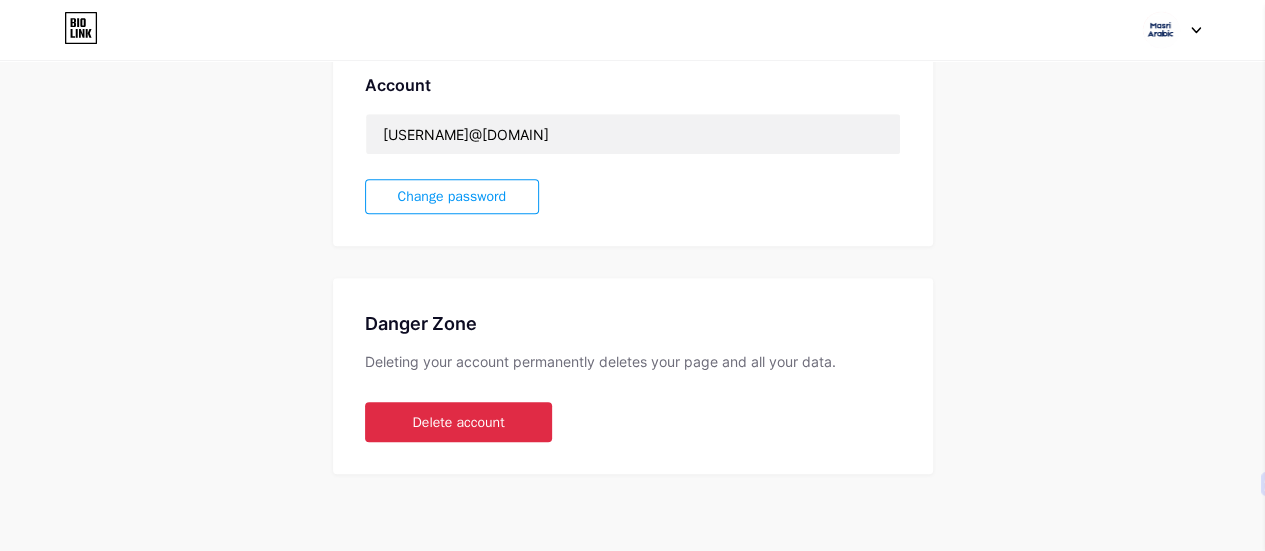 click on "Delete account" at bounding box center (459, 422) 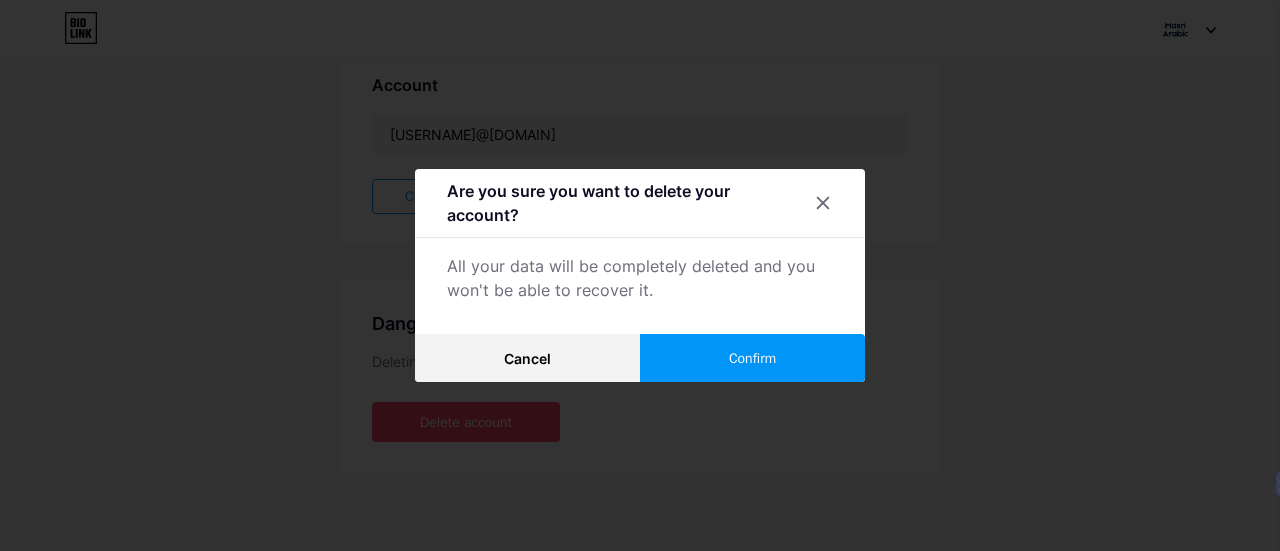 click on "Confirm" at bounding box center [752, 358] 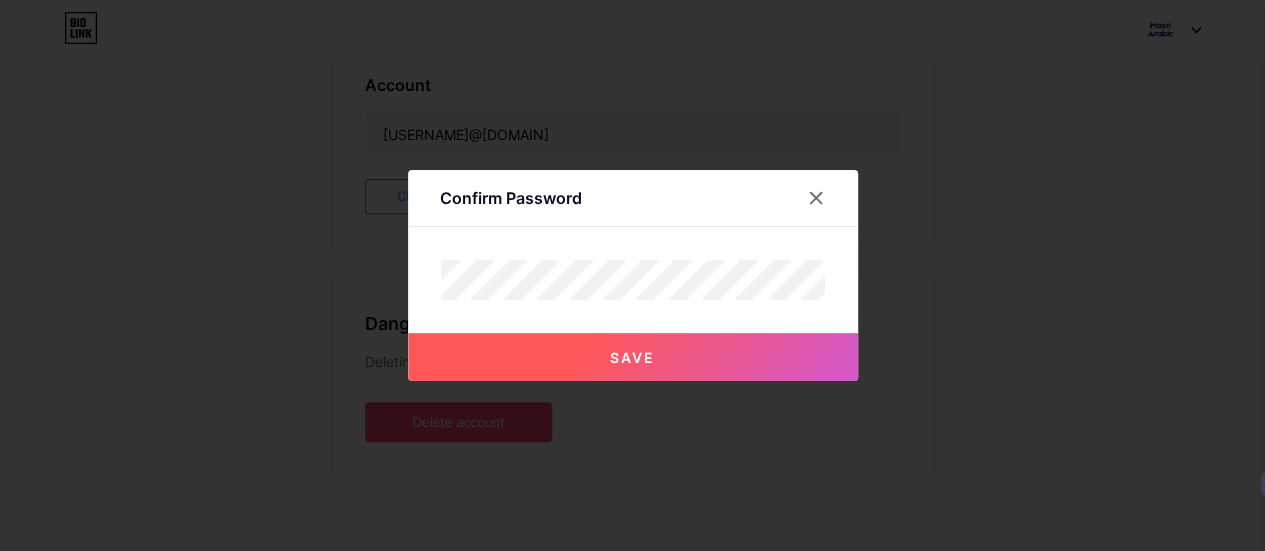 click on "Save" at bounding box center [633, 357] 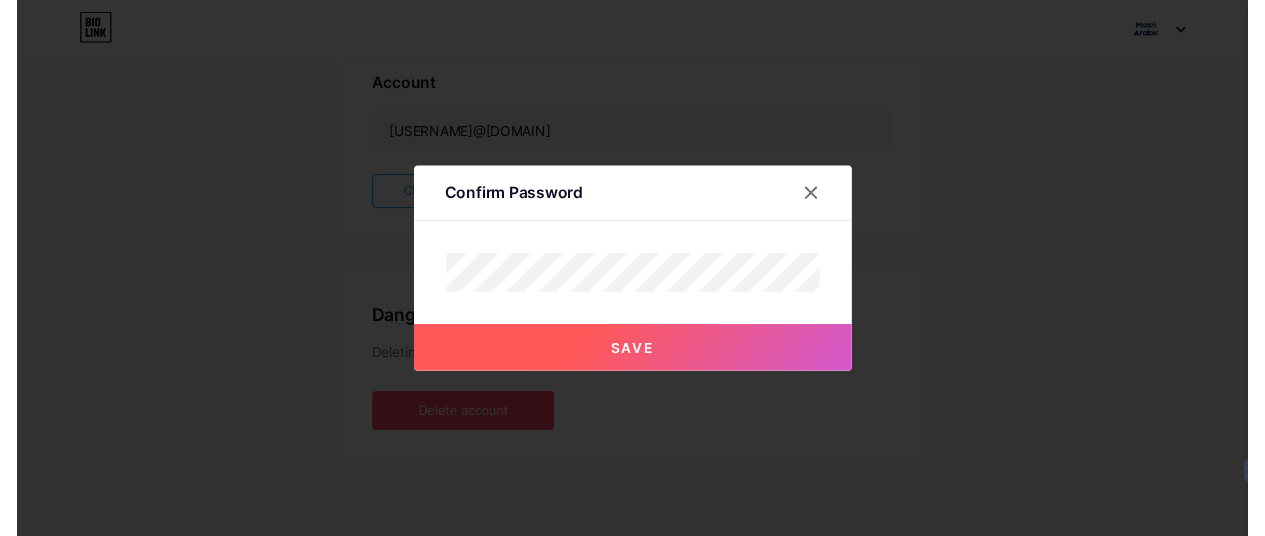 scroll, scrollTop: 0, scrollLeft: 0, axis: both 